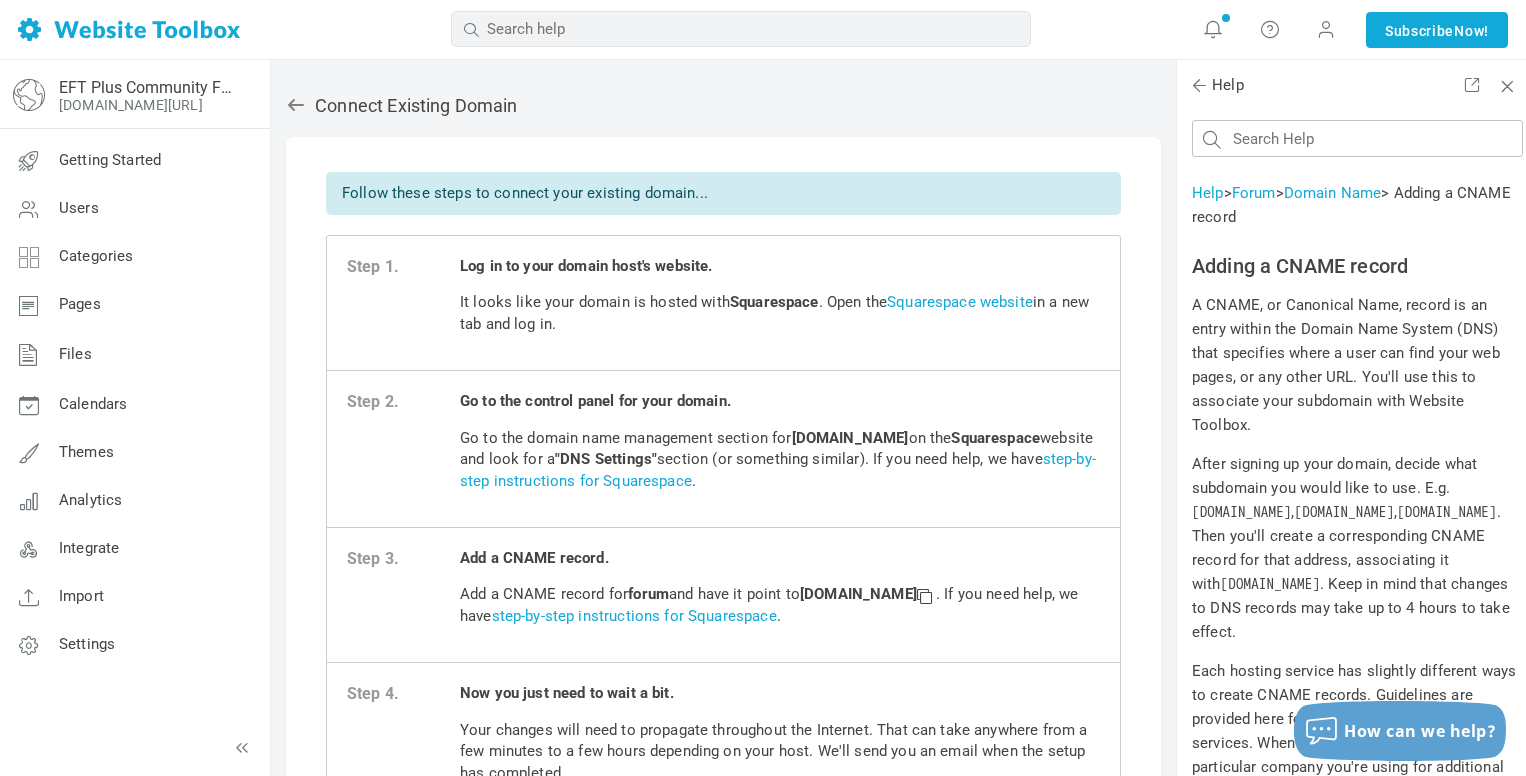 scroll, scrollTop: 0, scrollLeft: 0, axis: both 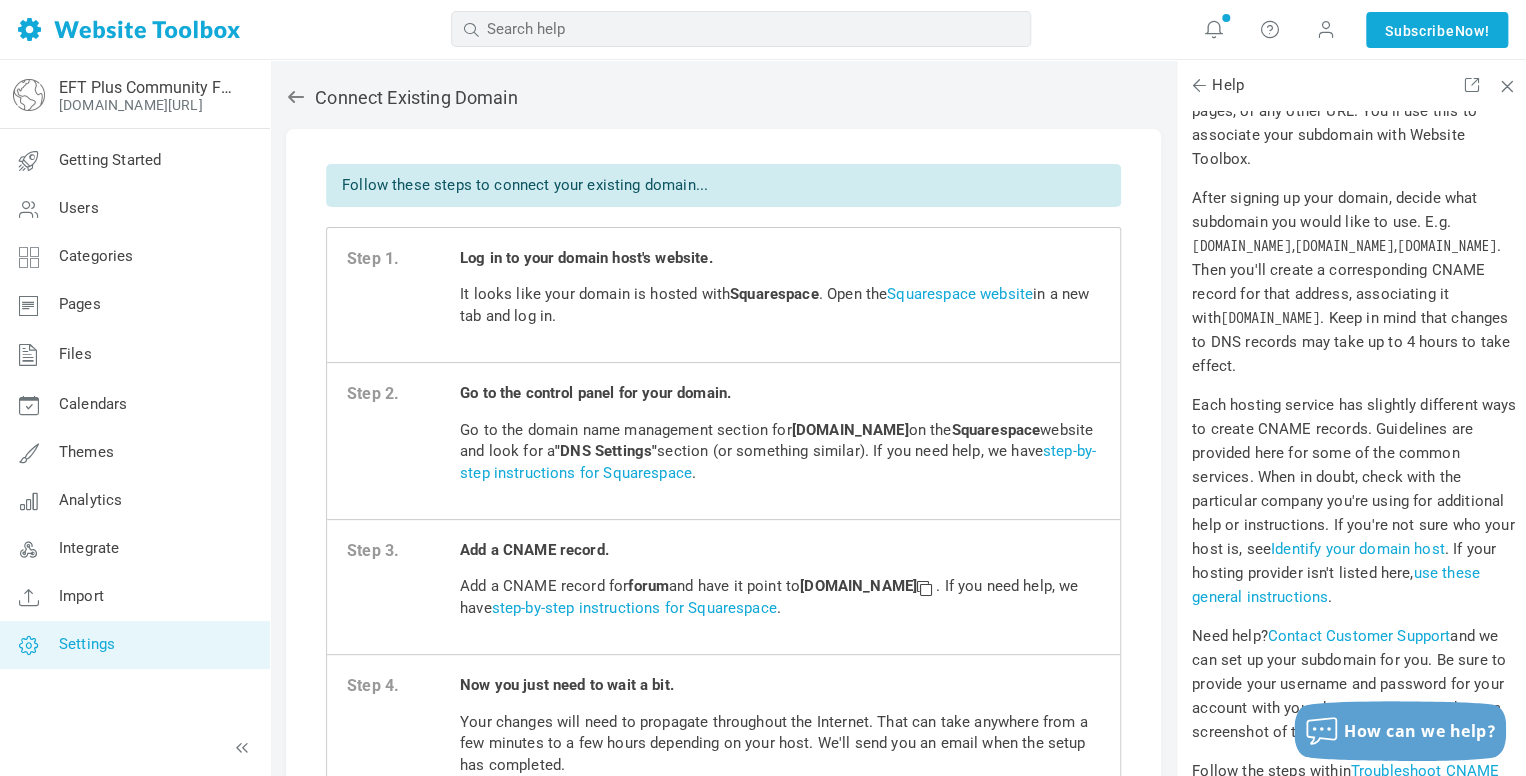 click at bounding box center (29, 645) 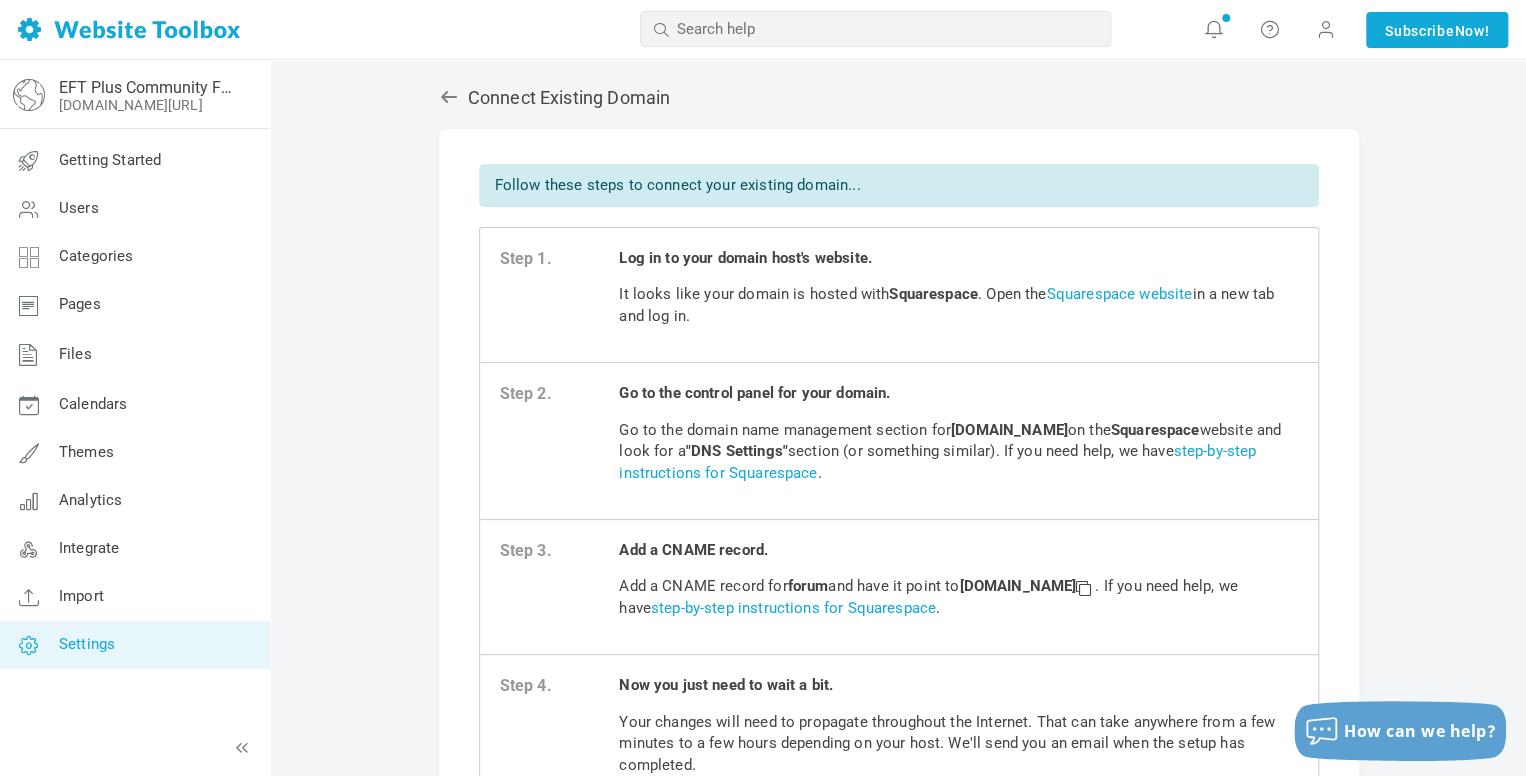 click at bounding box center [29, 645] 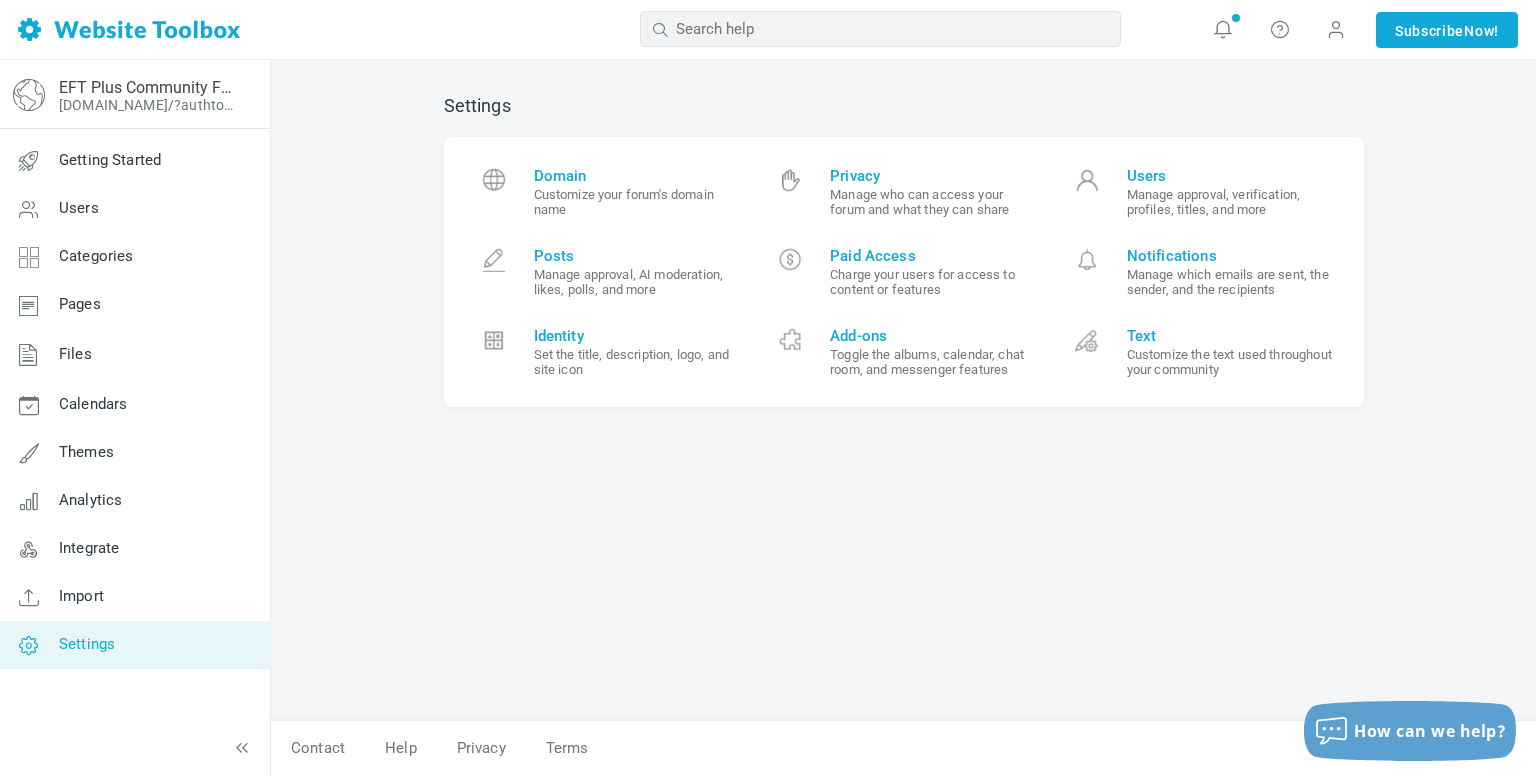 scroll, scrollTop: 0, scrollLeft: 0, axis: both 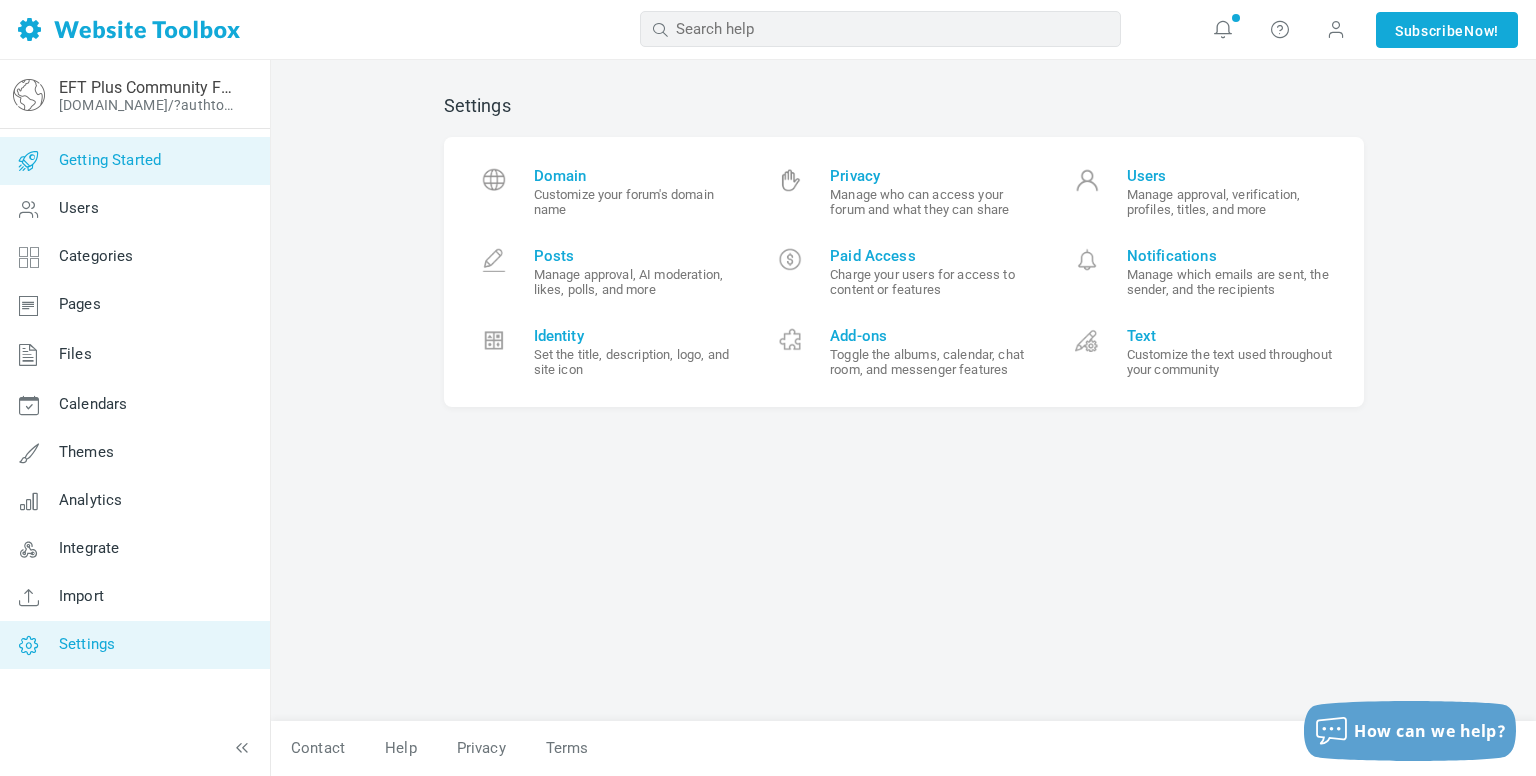 click on "Getting Started" at bounding box center (110, 160) 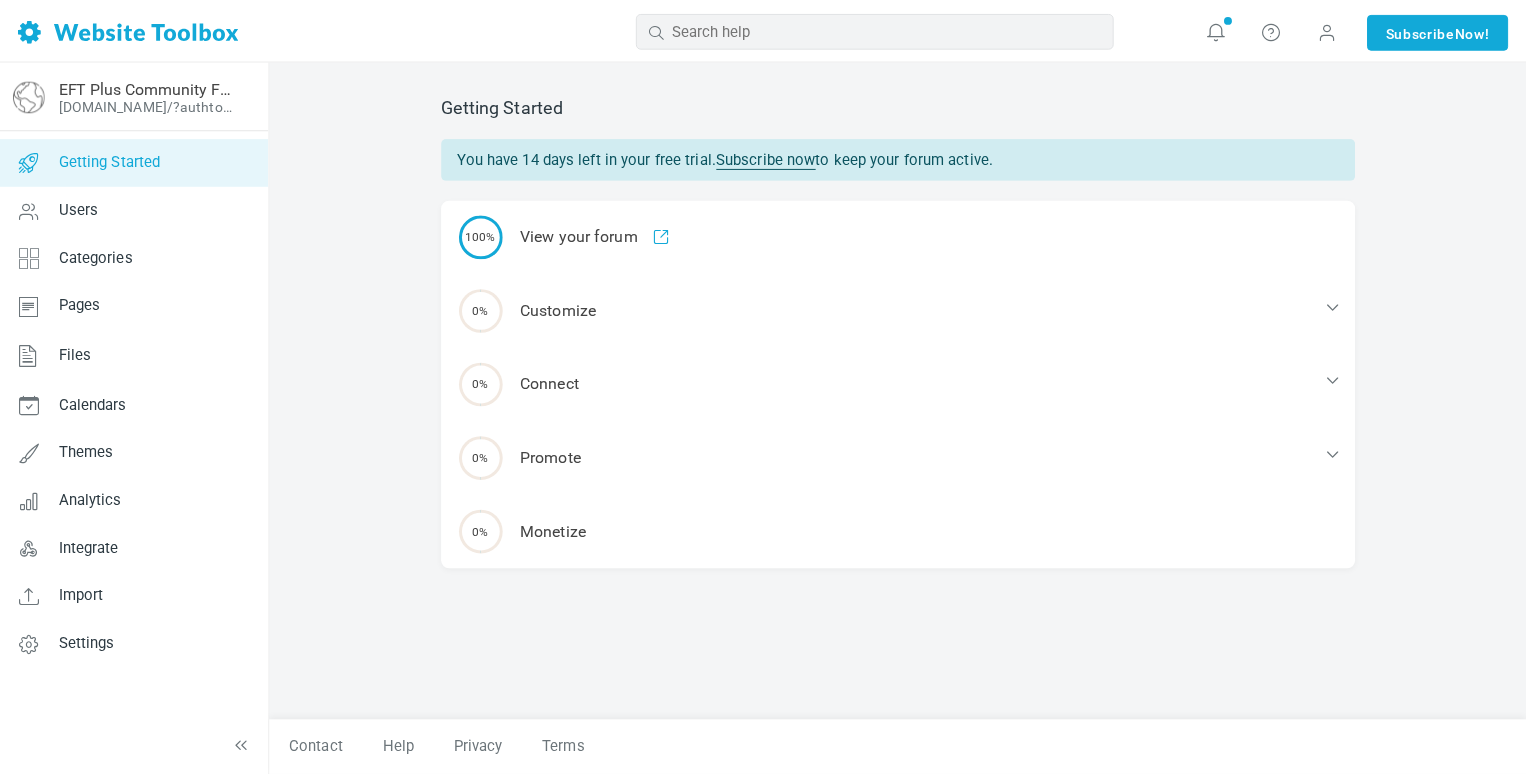 scroll, scrollTop: 0, scrollLeft: 0, axis: both 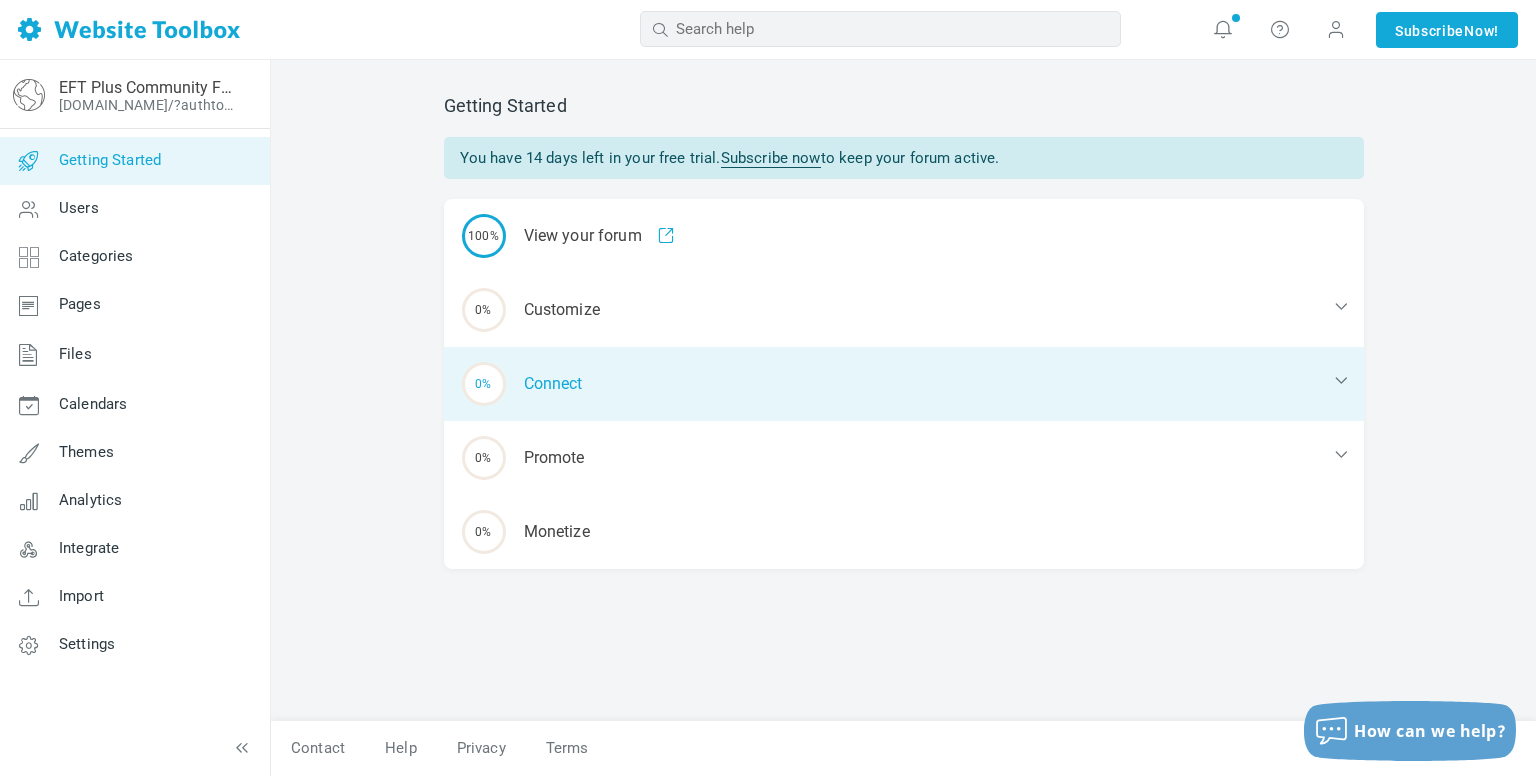 click on "0%
Connect" at bounding box center (904, 384) 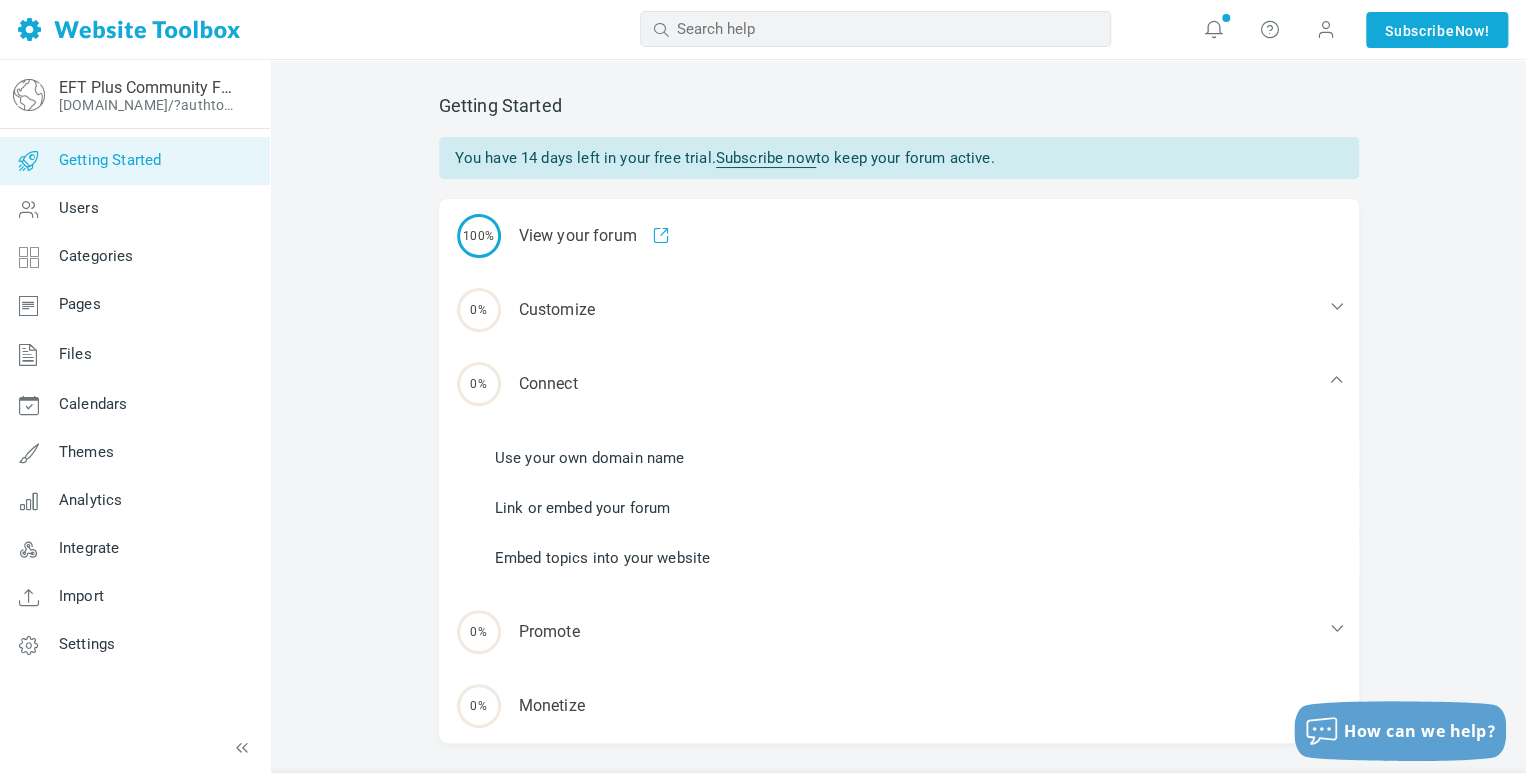 click on "Use your own domain name" at bounding box center (590, 458) 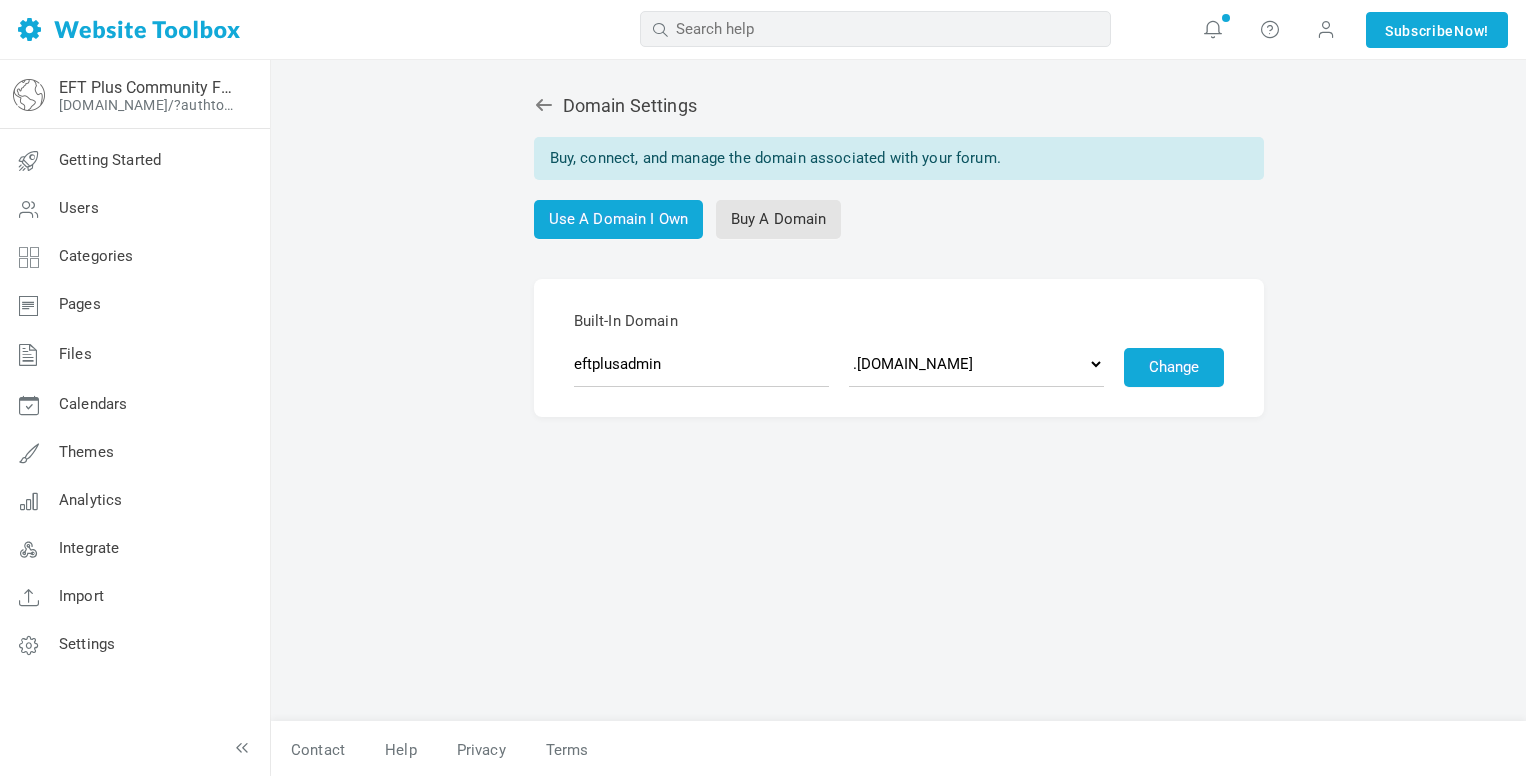 scroll, scrollTop: 0, scrollLeft: 0, axis: both 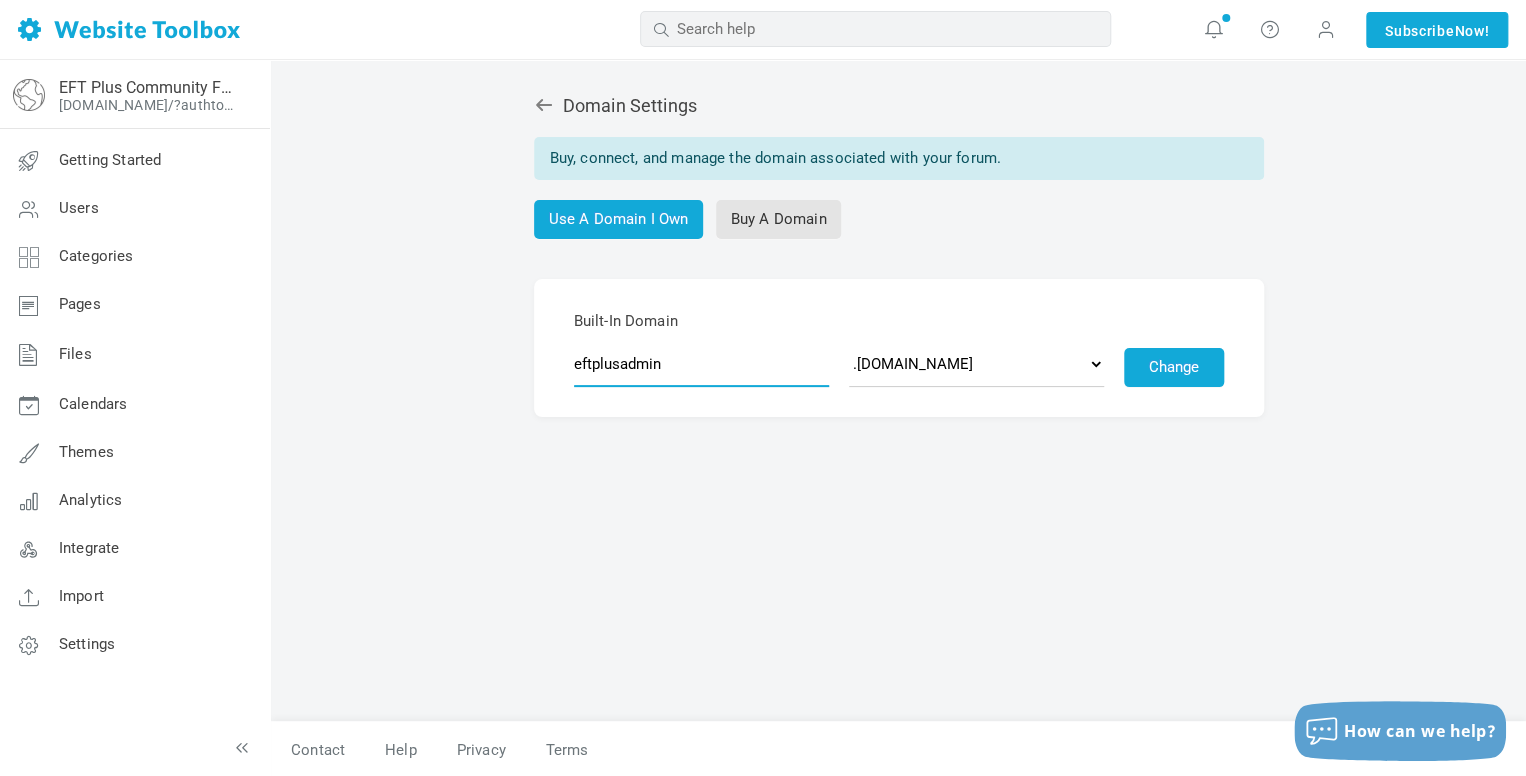 click on "eftplusadmin" at bounding box center [701, 364] 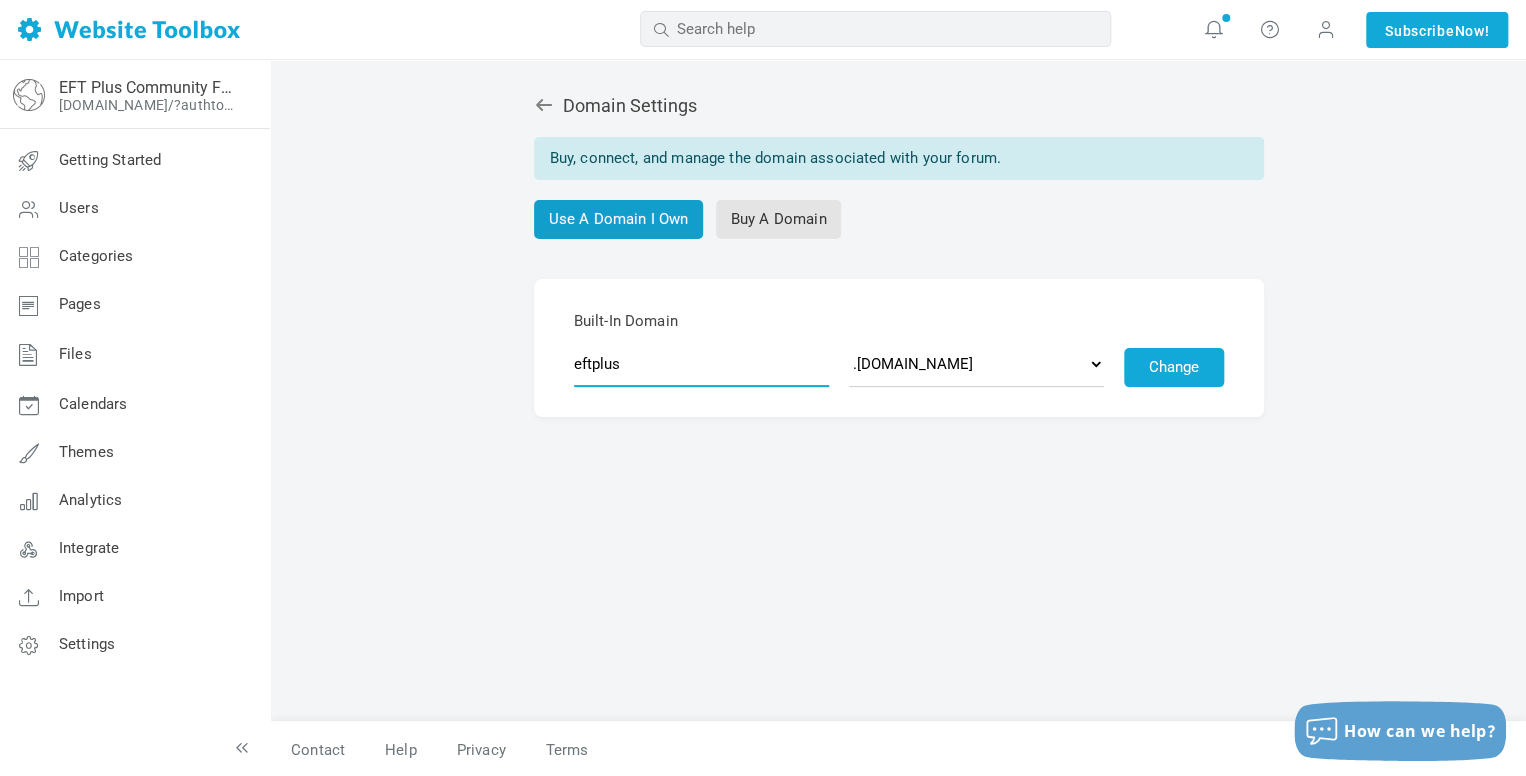 type on "eftplus" 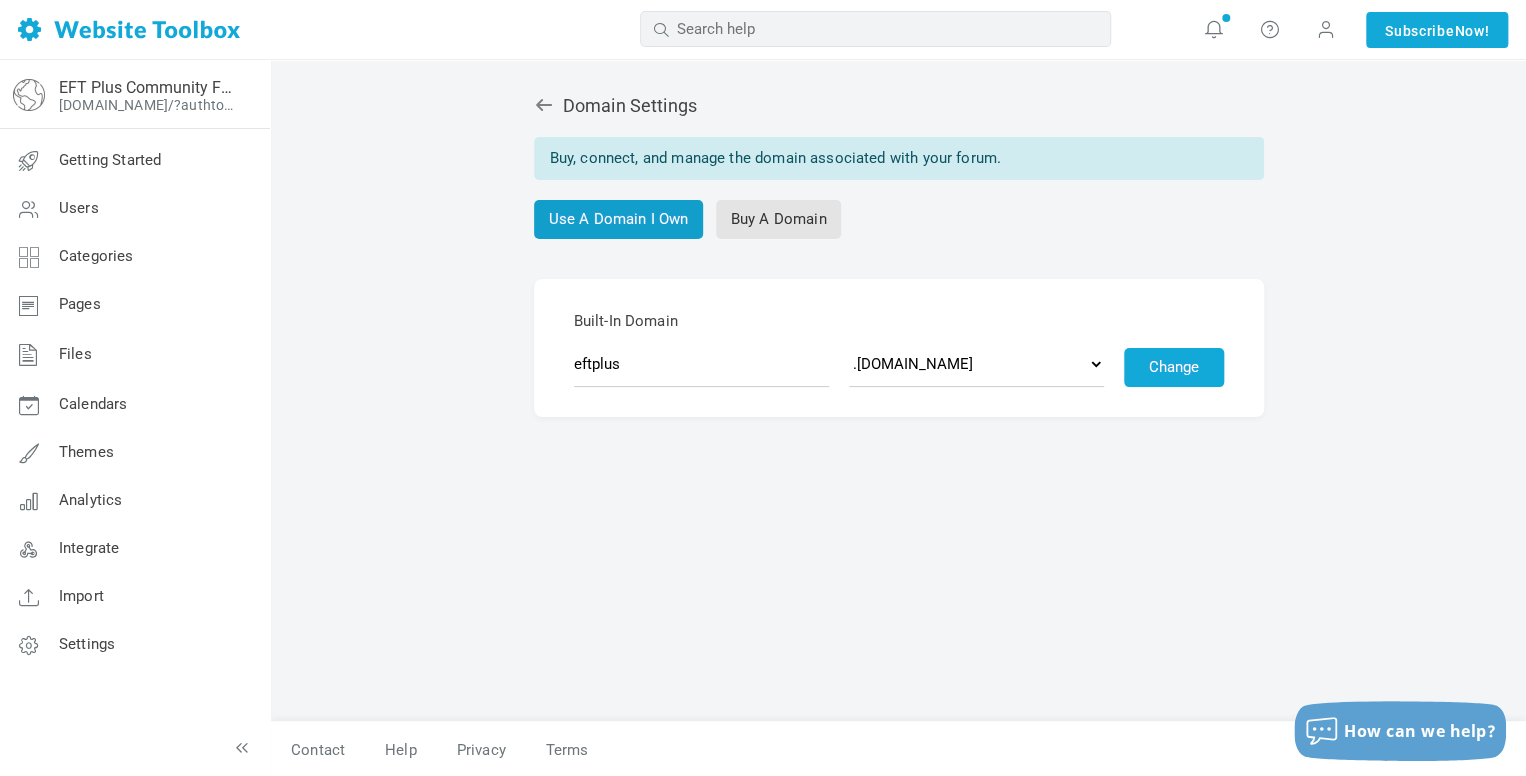 click on "Use A Domain I Own" at bounding box center [619, 219] 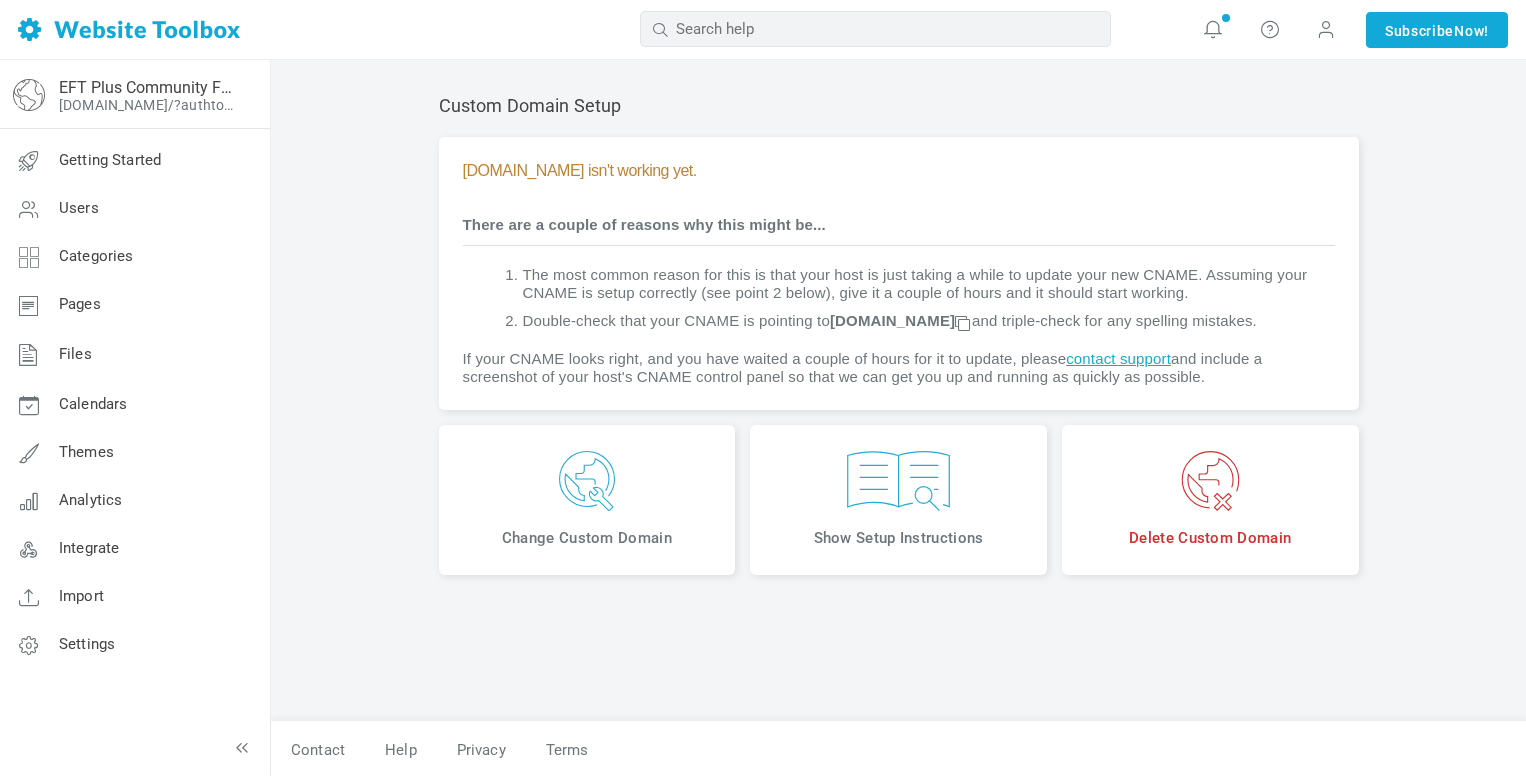 scroll, scrollTop: 0, scrollLeft: 0, axis: both 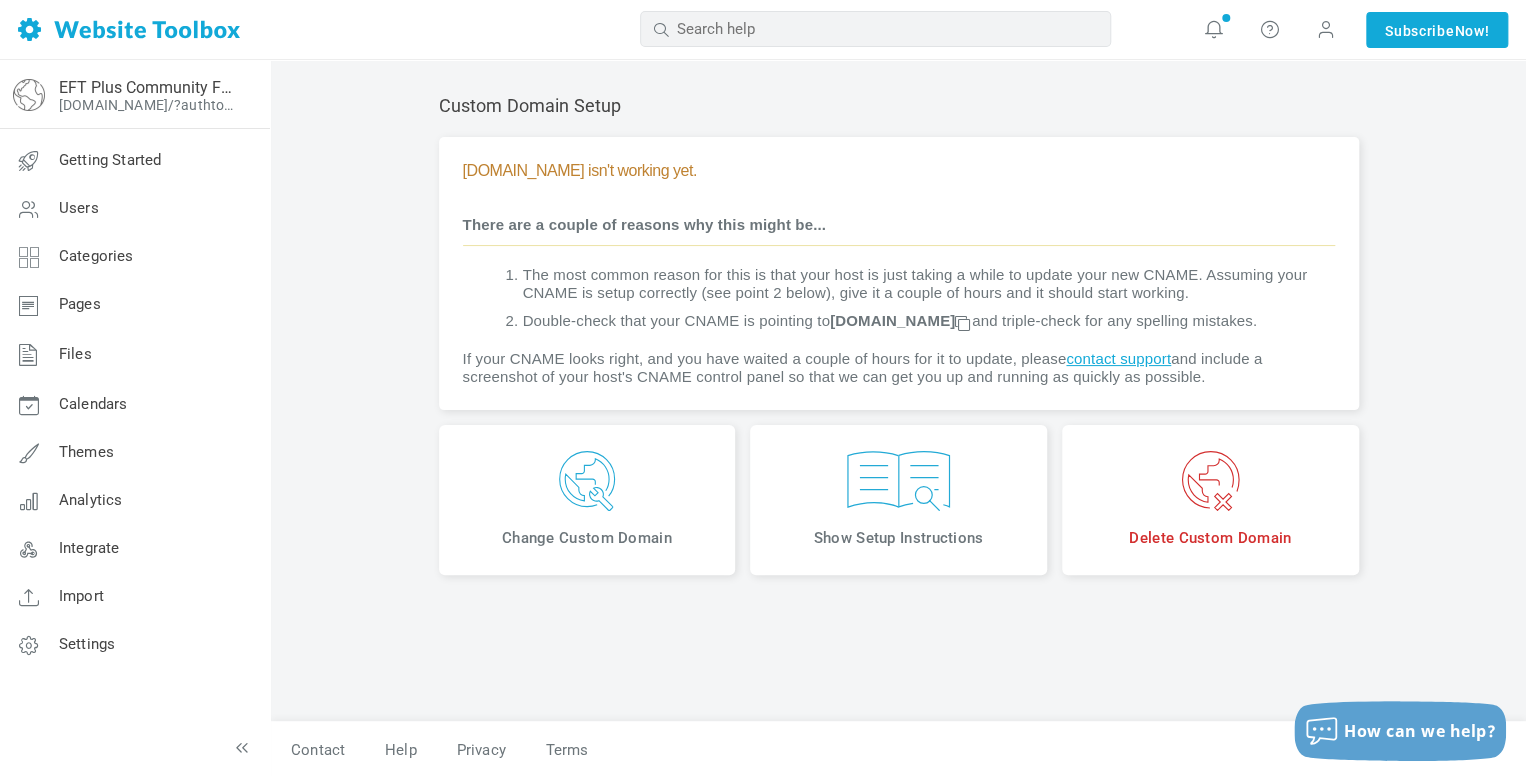 click at bounding box center [898, 481] 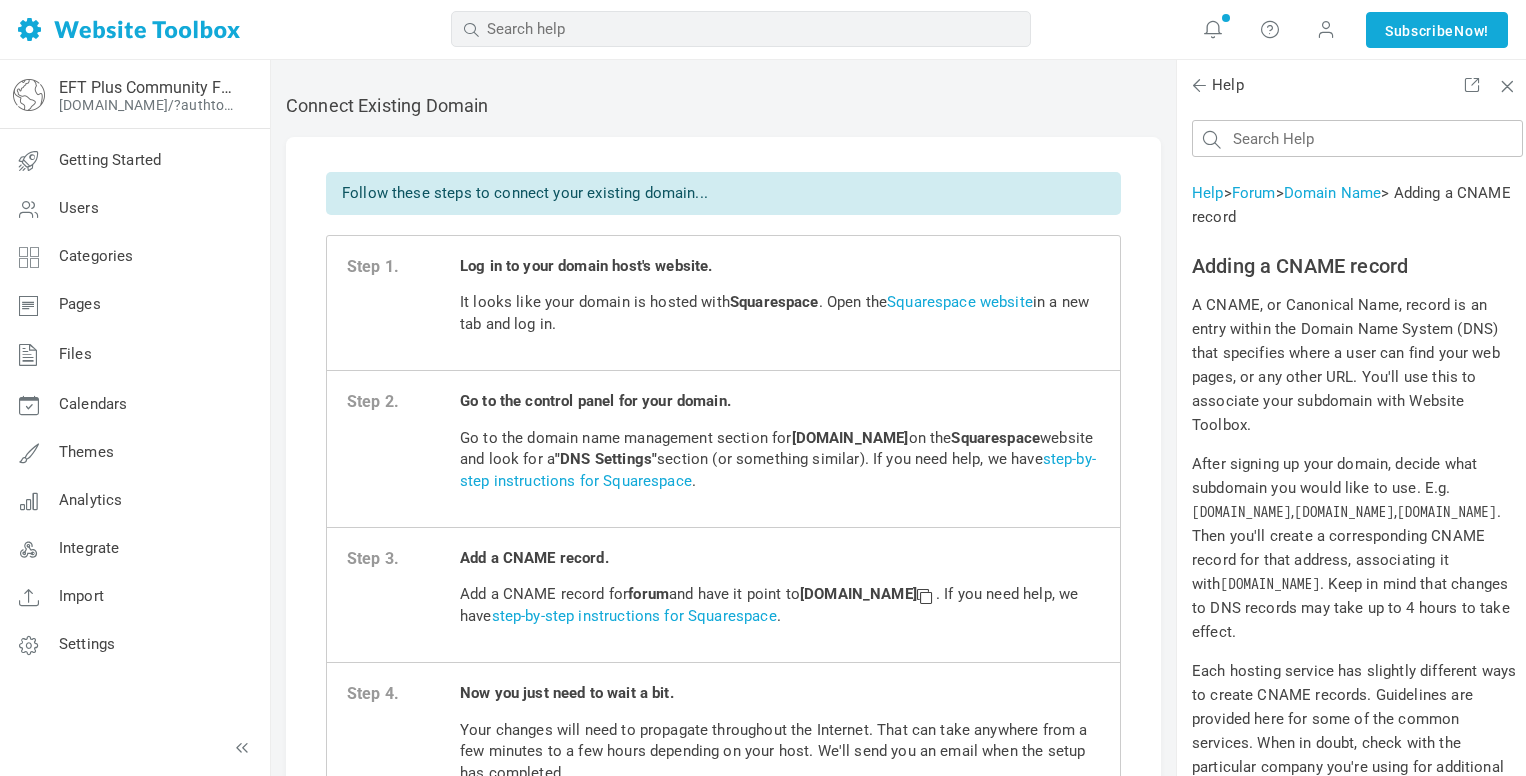 scroll, scrollTop: 0, scrollLeft: 0, axis: both 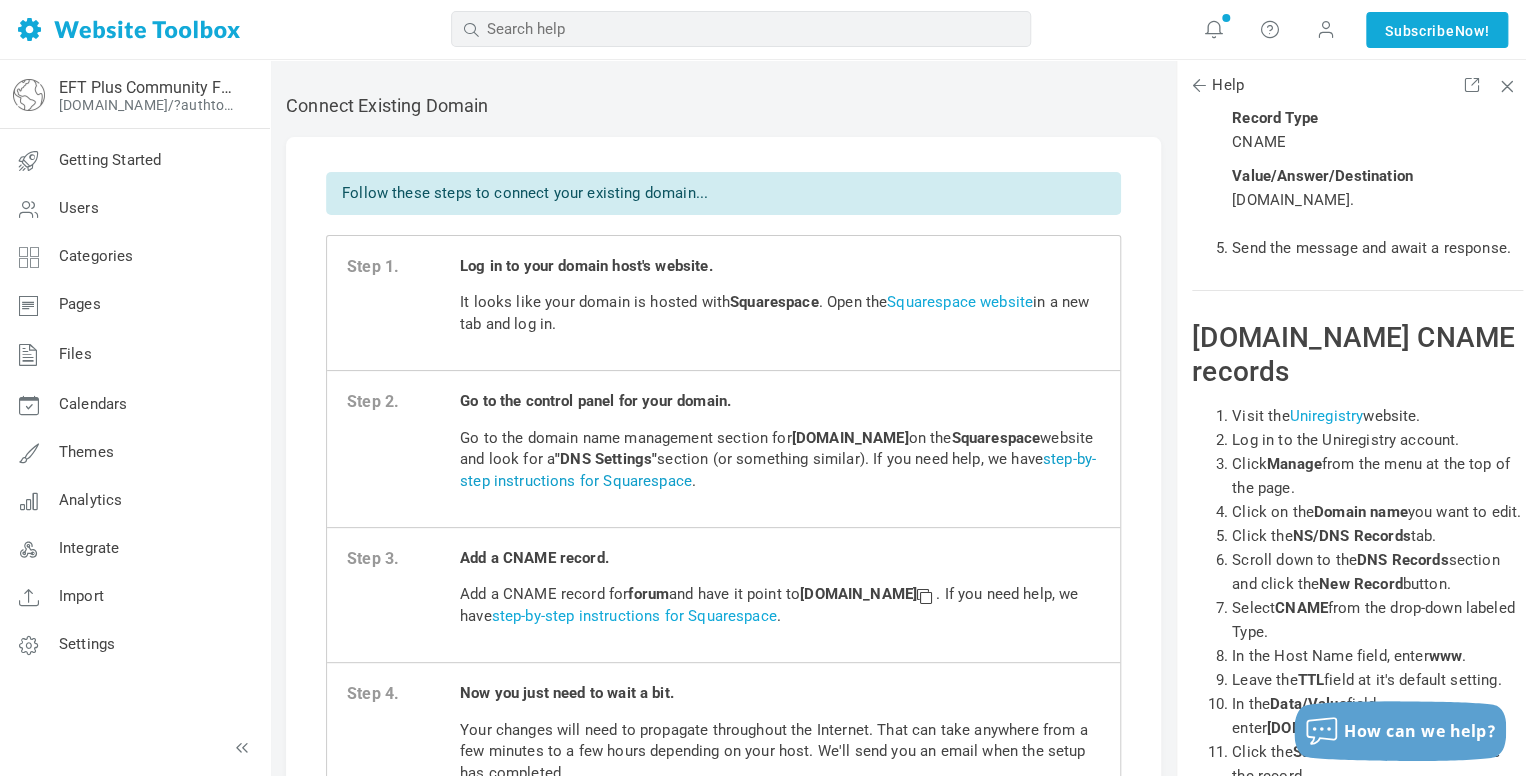 click on "step-by-step instructions for Squarespace" at bounding box center [778, 469] 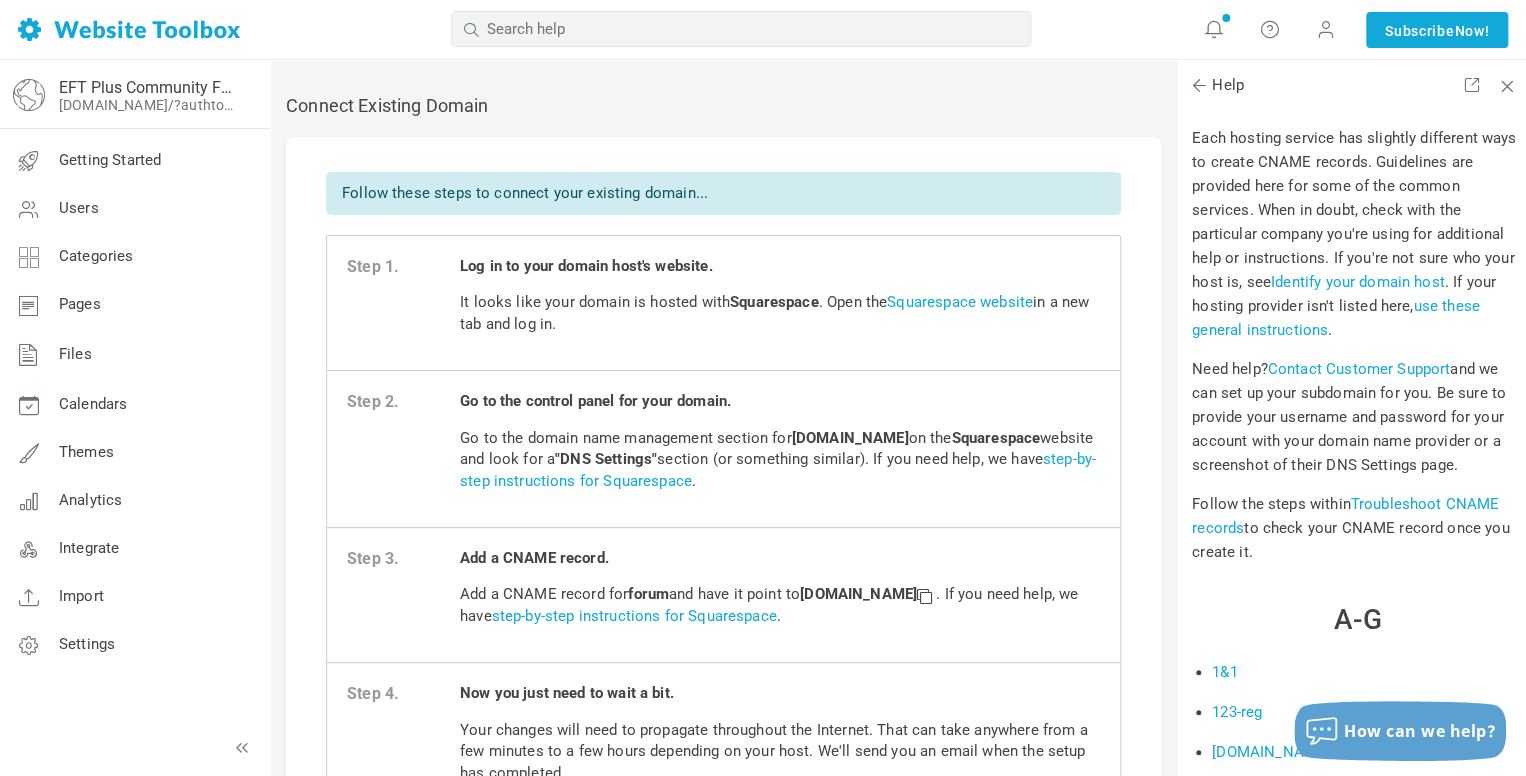 scroll, scrollTop: 633, scrollLeft: 0, axis: vertical 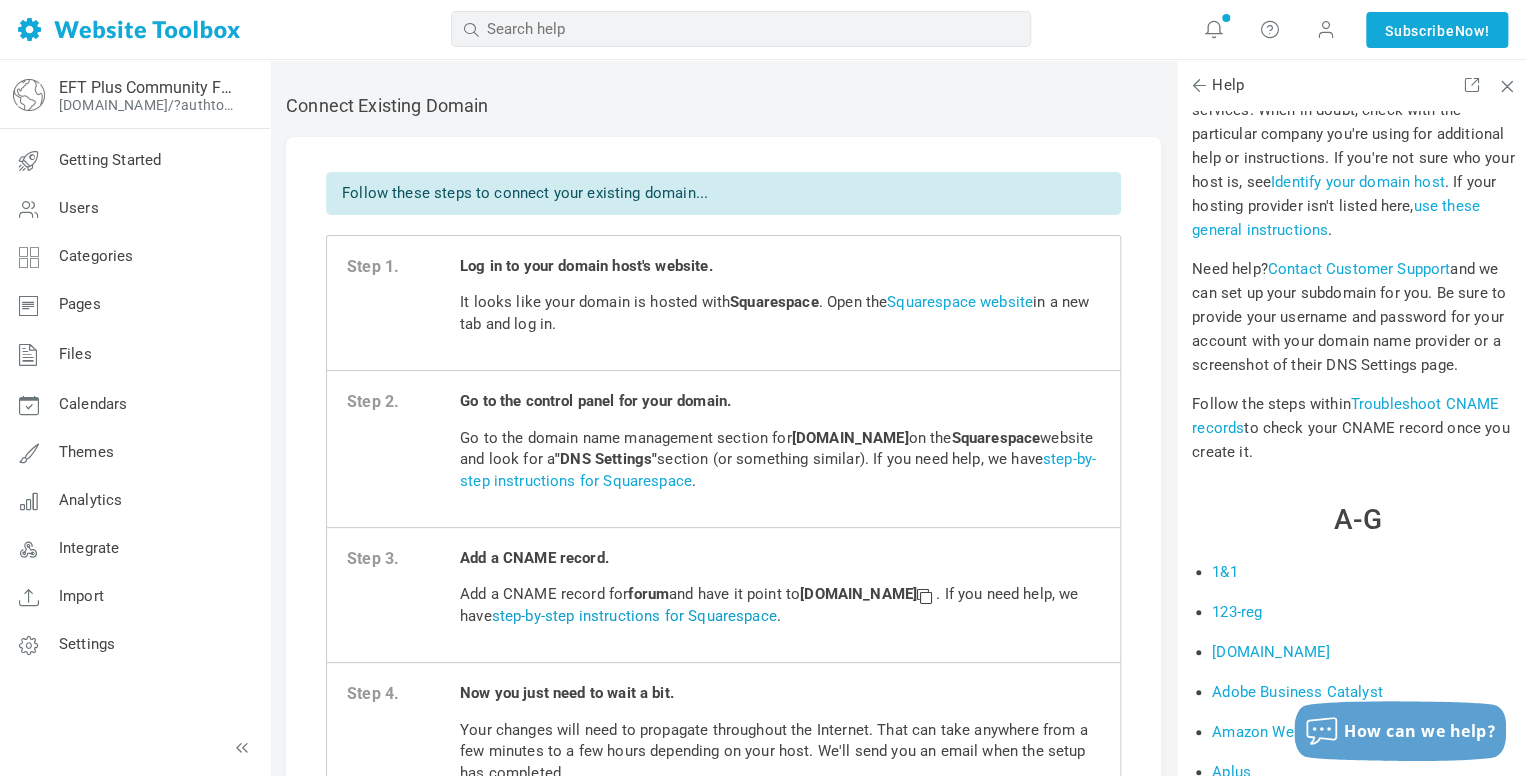click on "step-by-step instructions for Squarespace" at bounding box center [634, 616] 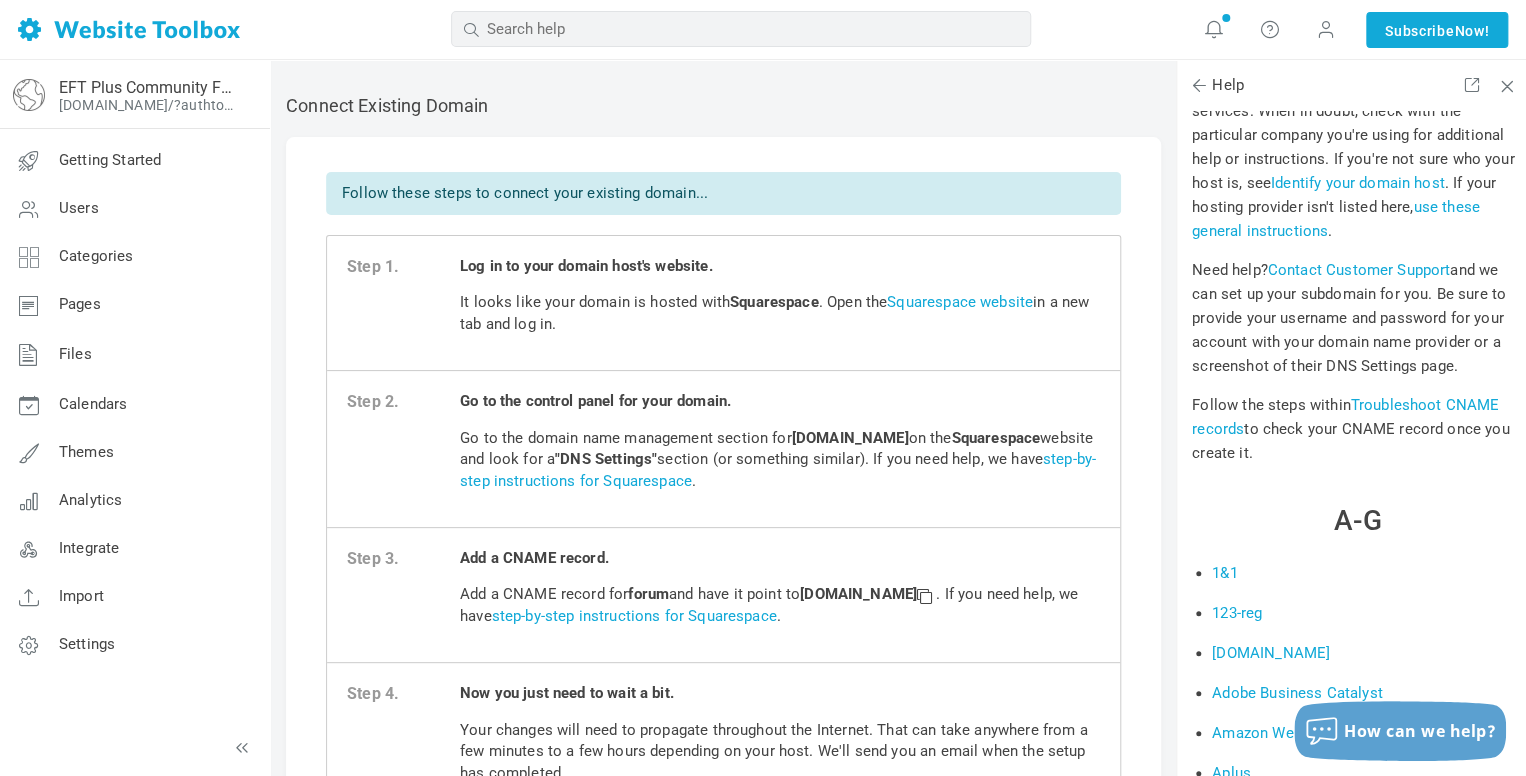 scroll, scrollTop: 766, scrollLeft: 0, axis: vertical 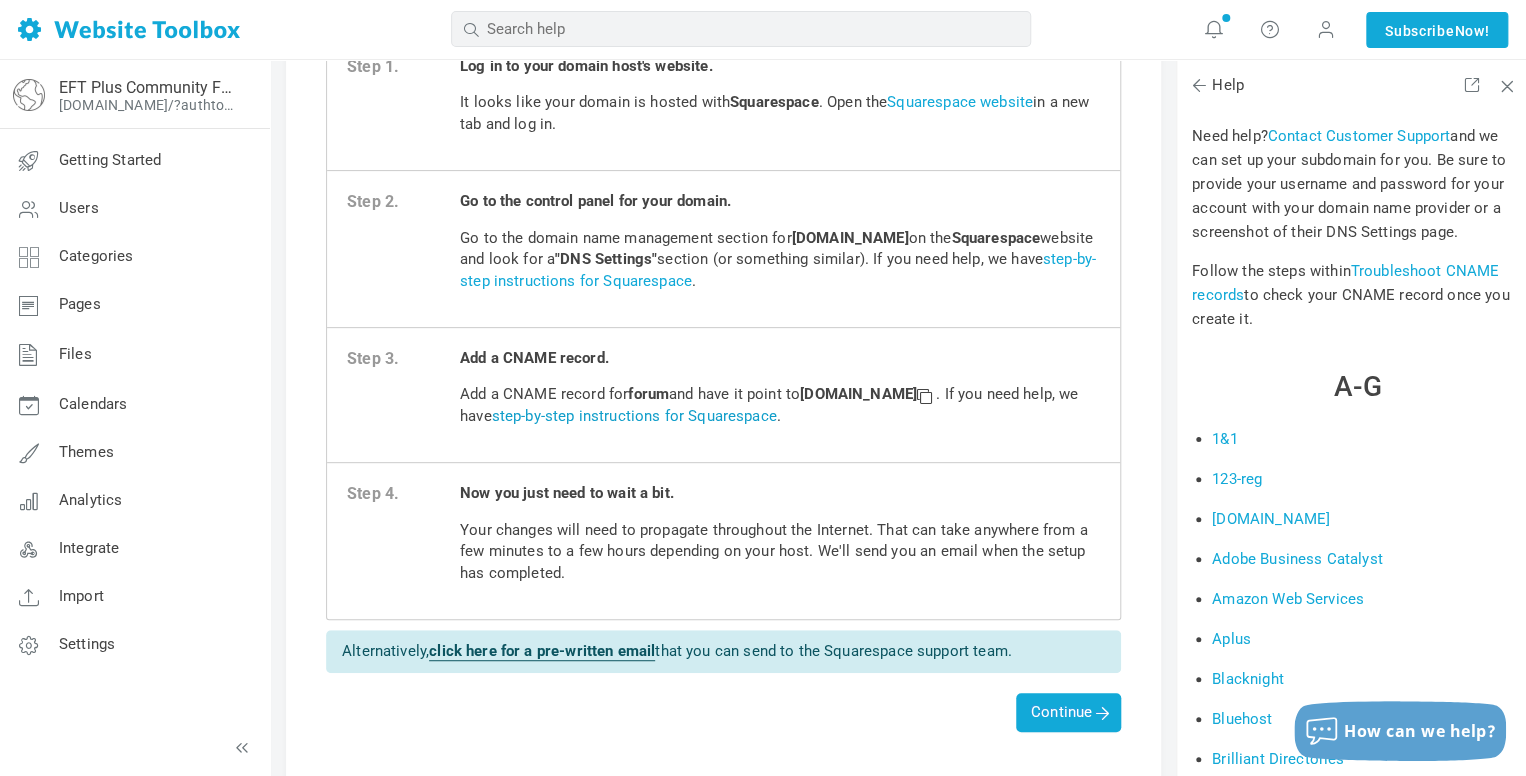 click on "step-by-step instructions for Squarespace" at bounding box center (634, 416) 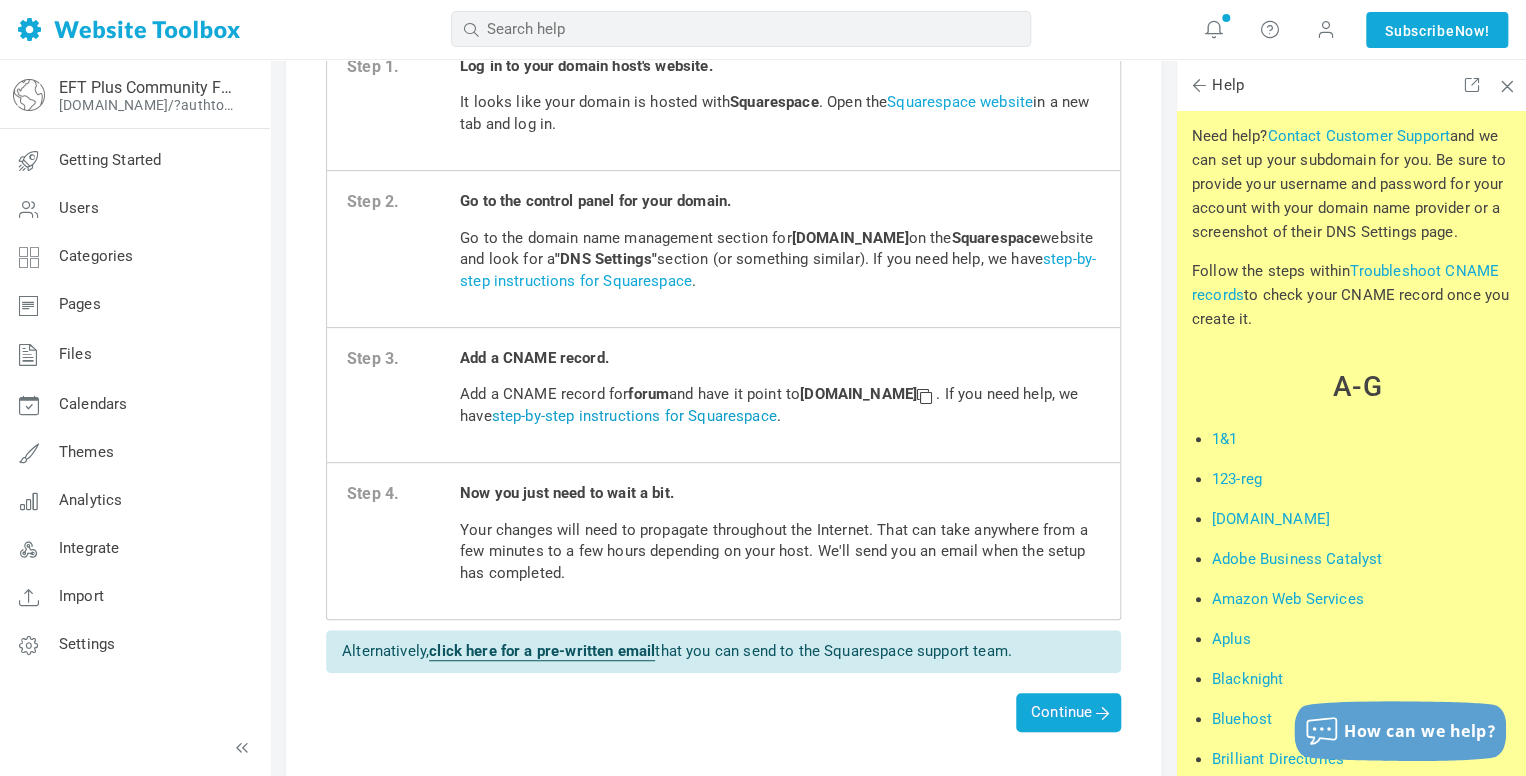 scroll, scrollTop: 0, scrollLeft: 0, axis: both 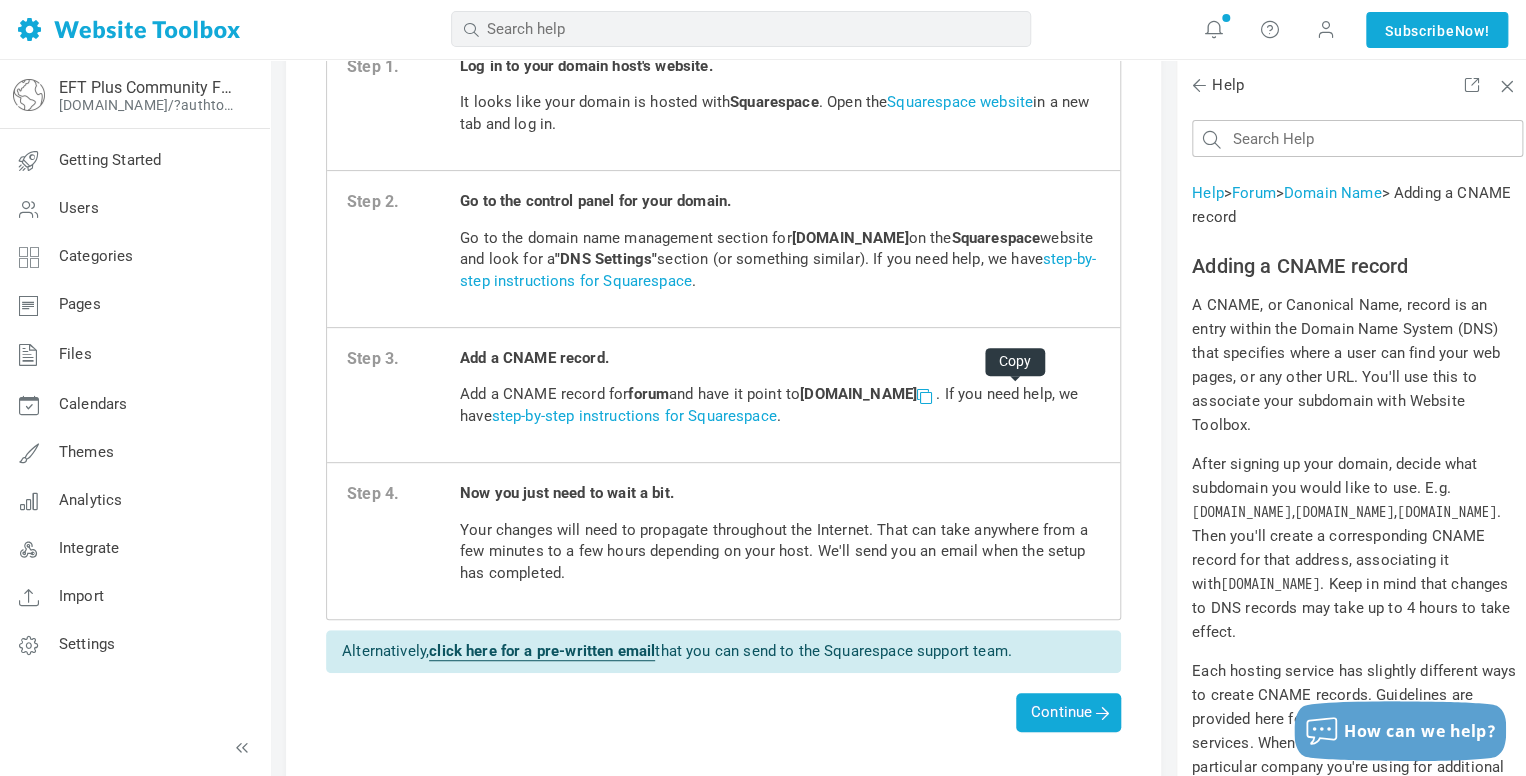 click at bounding box center (924, 395) 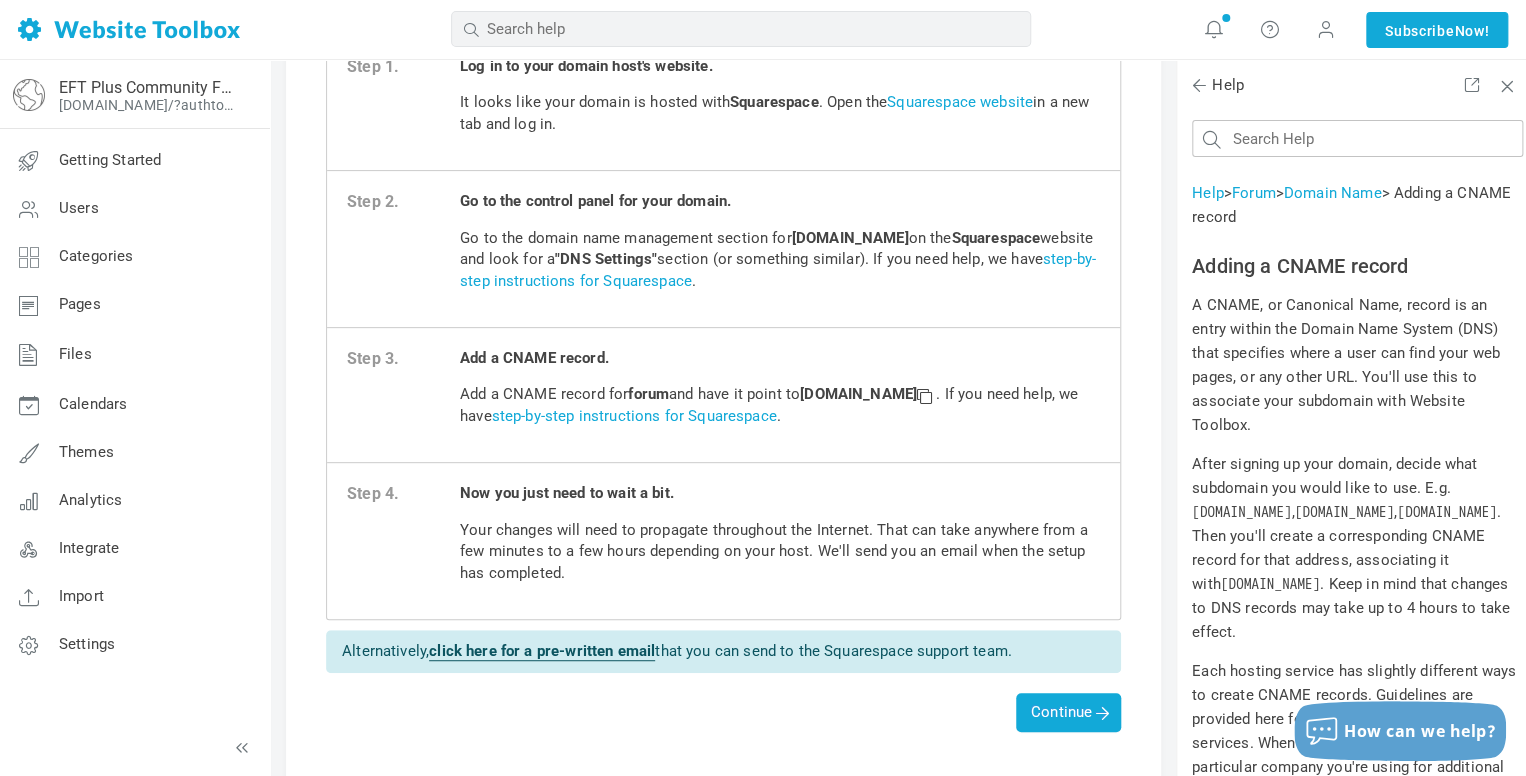 scroll, scrollTop: 233, scrollLeft: 0, axis: vertical 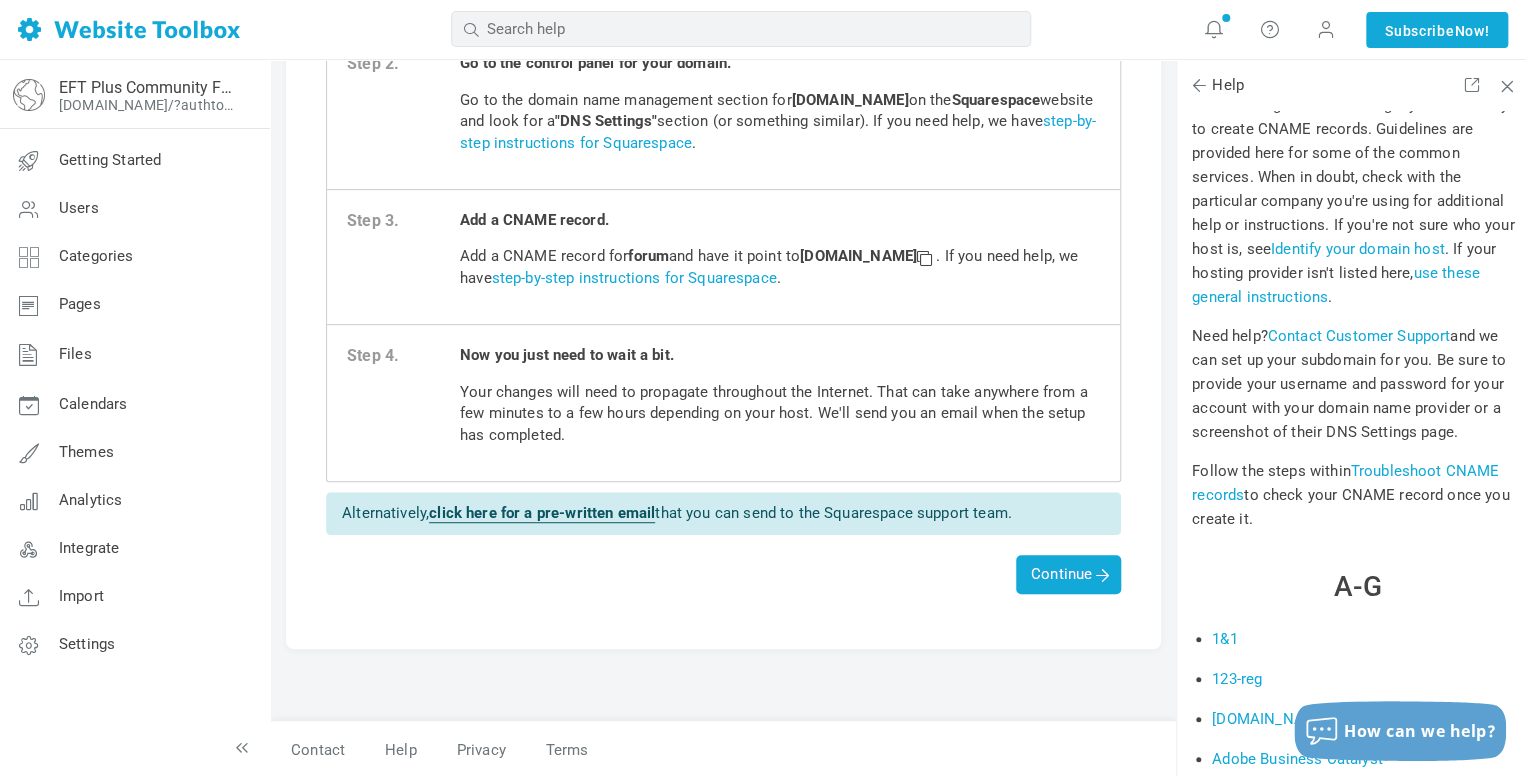 click on "Troubleshoot CNAME records" at bounding box center [1345, 483] 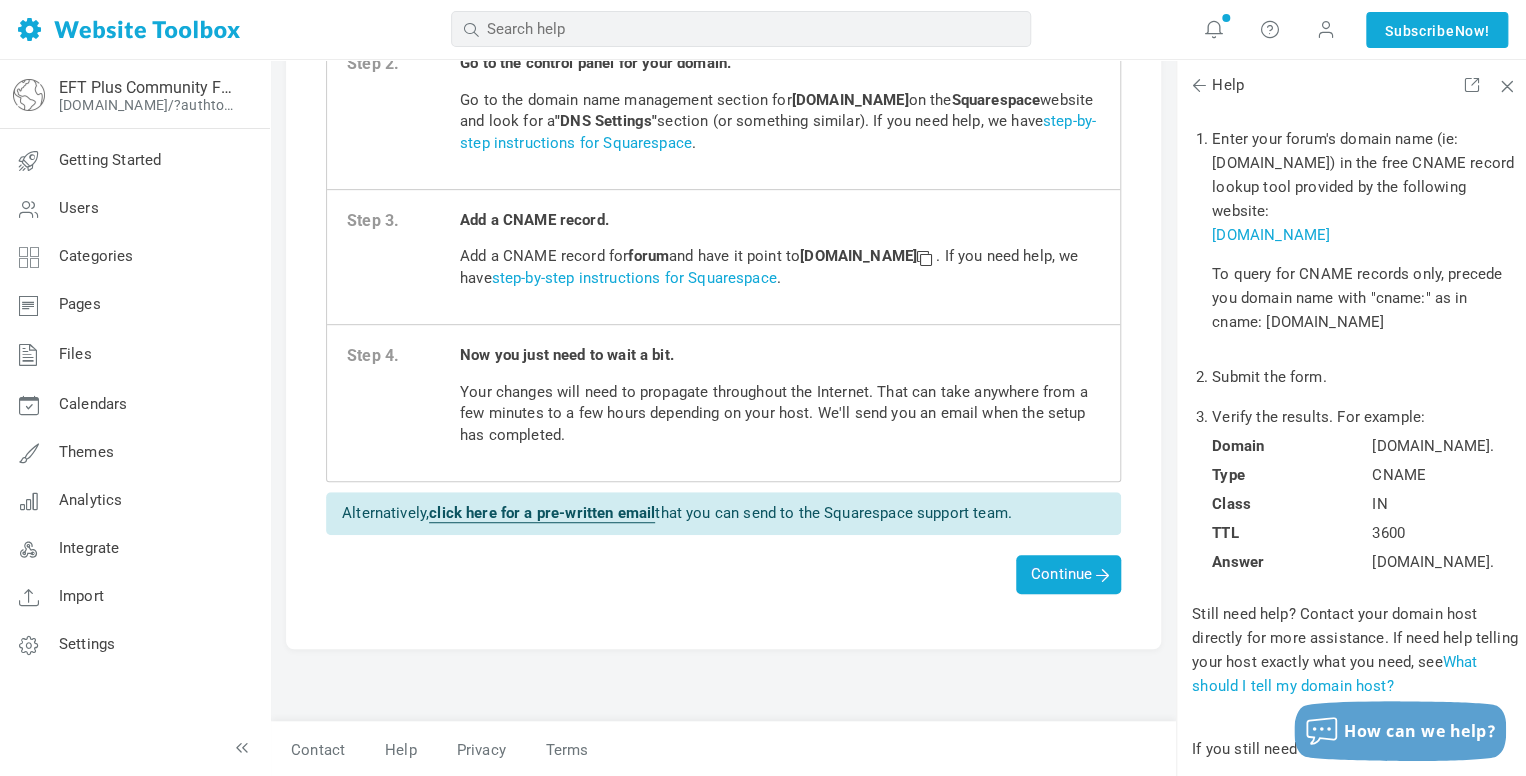 scroll, scrollTop: 540, scrollLeft: 0, axis: vertical 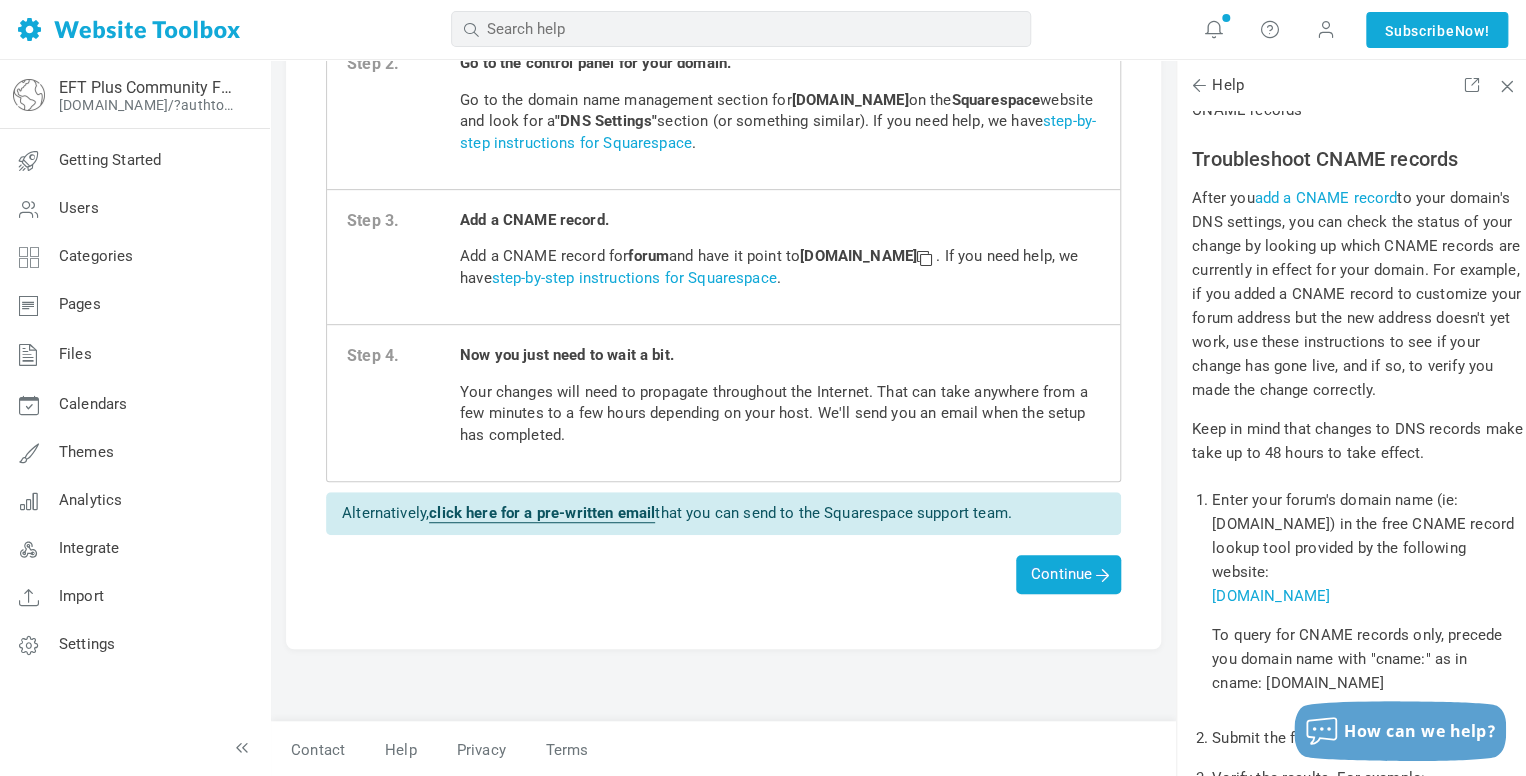 click on "MOST RELEVANT" at bounding box center [740, 31] 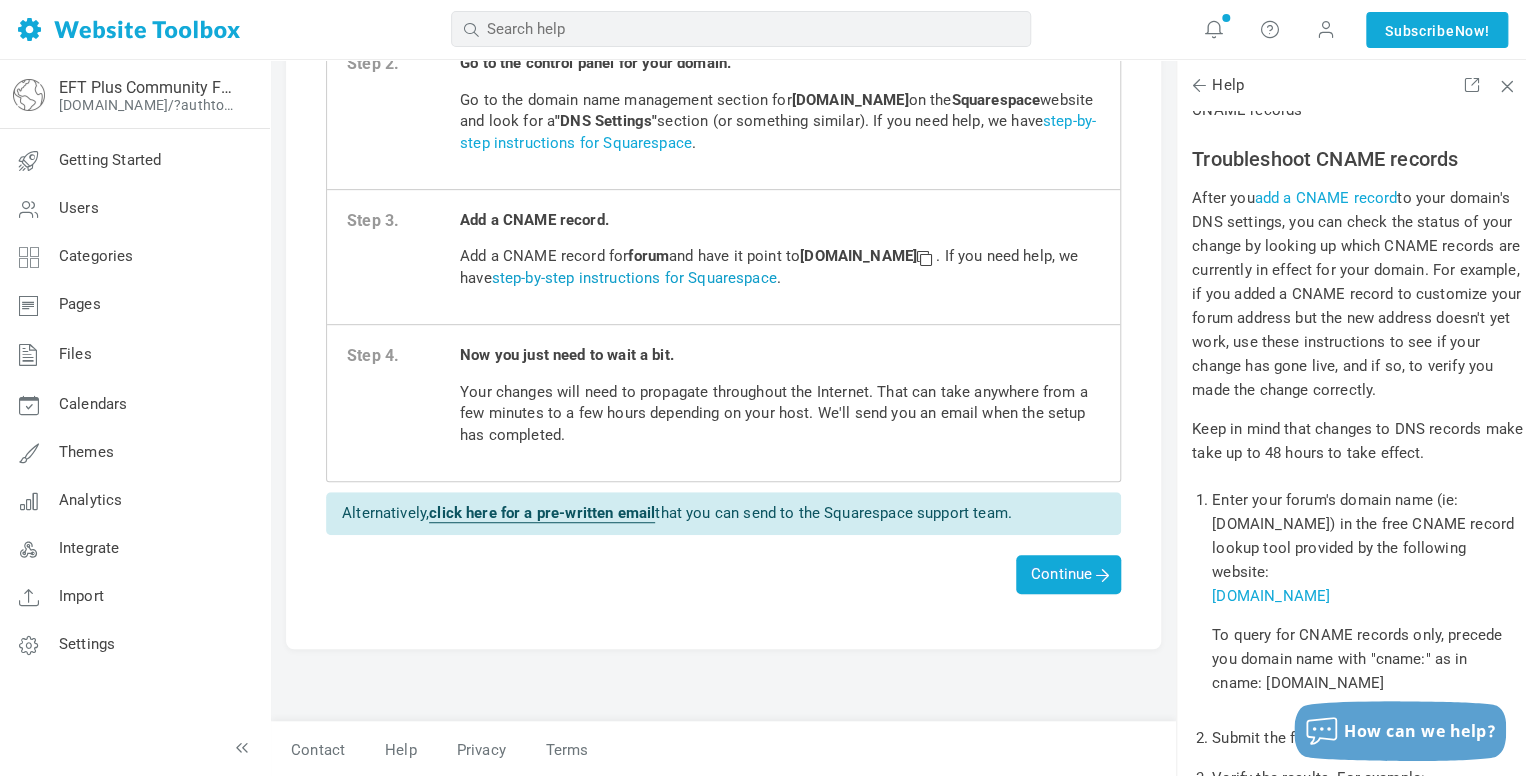 click on "step-by-step instructions for Squarespace" at bounding box center [634, 278] 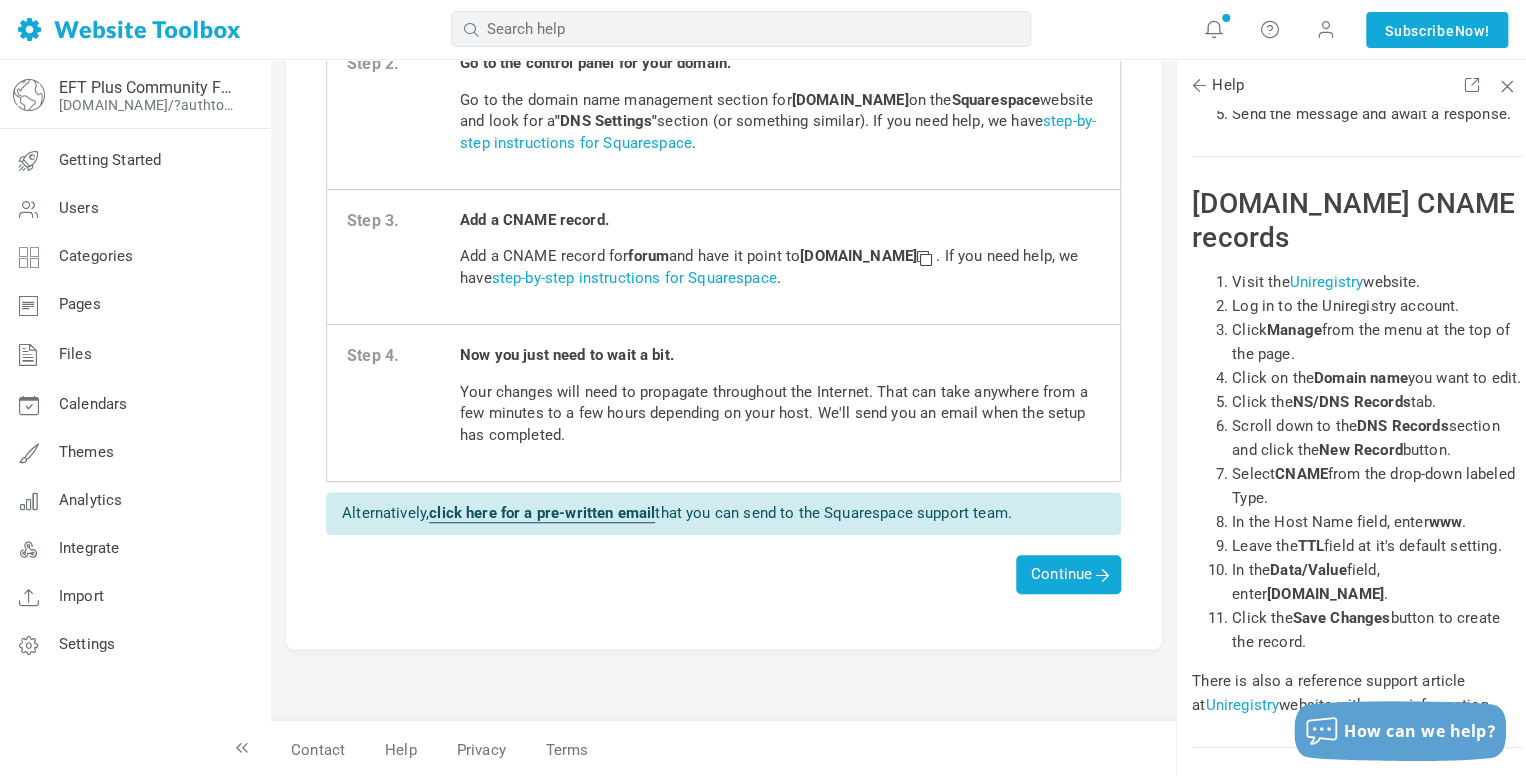 scroll, scrollTop: 41425, scrollLeft: 0, axis: vertical 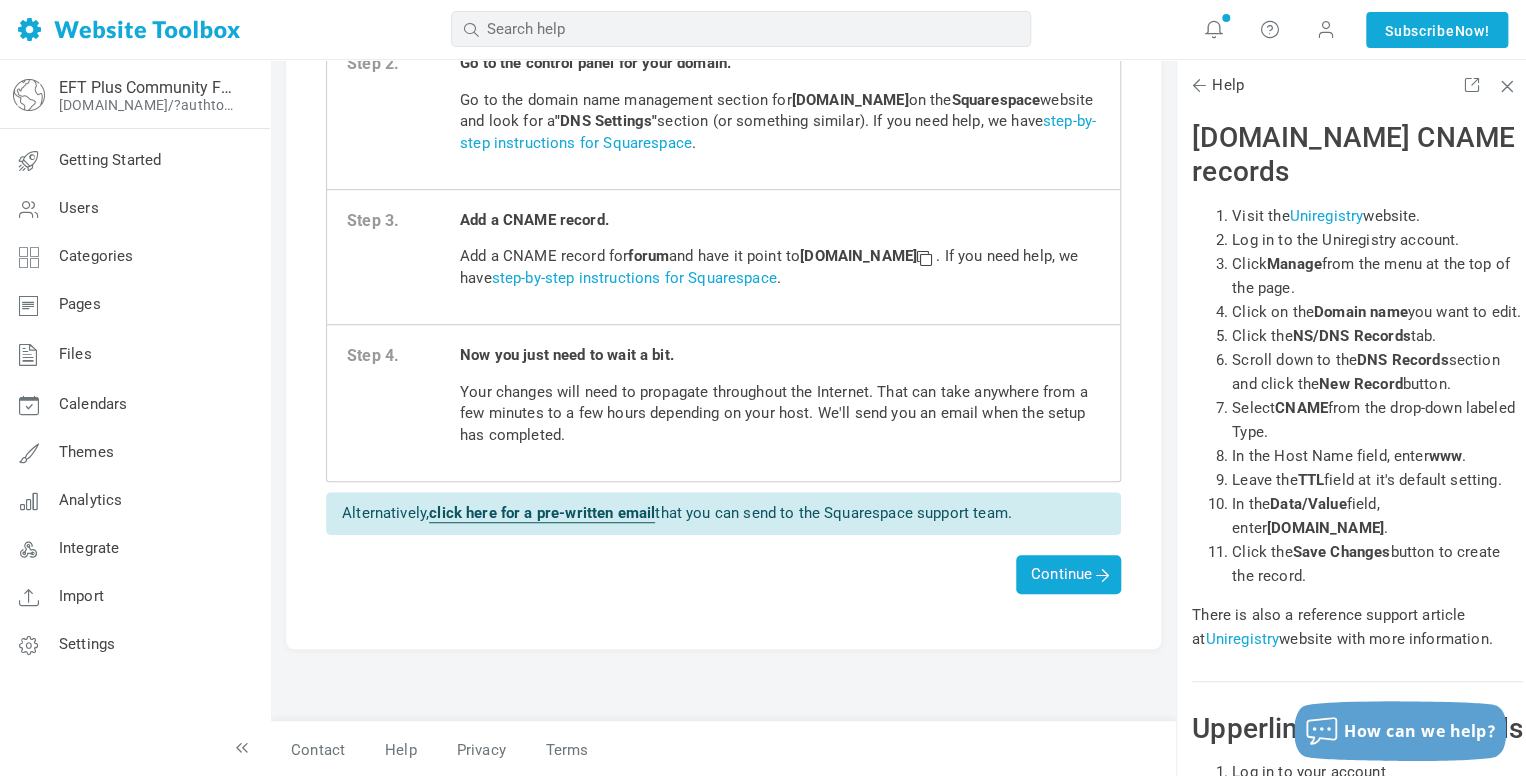 click on "this help article" at bounding box center (1388, -725) 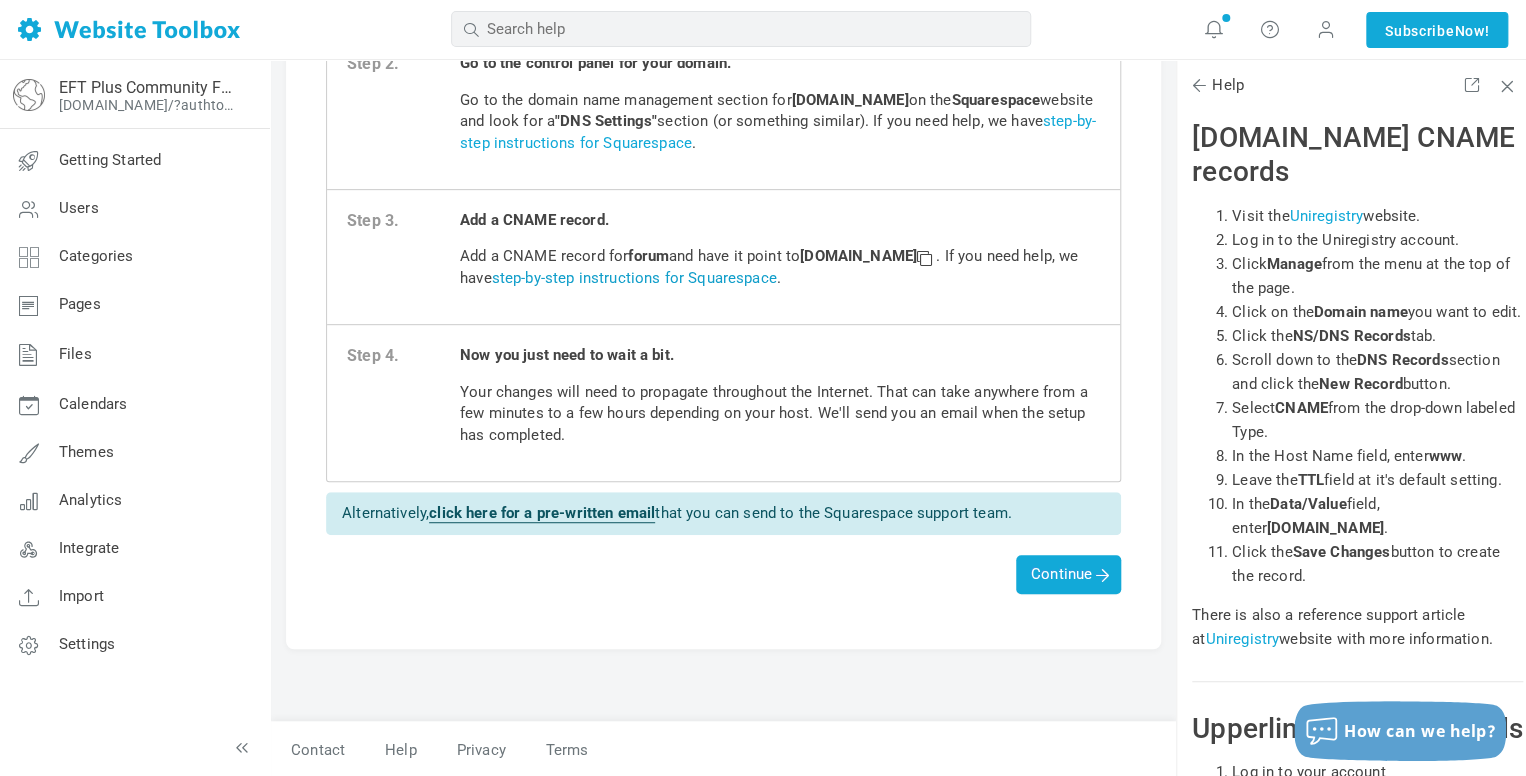 click on "step-by-step instructions for Squarespace" at bounding box center [634, 278] 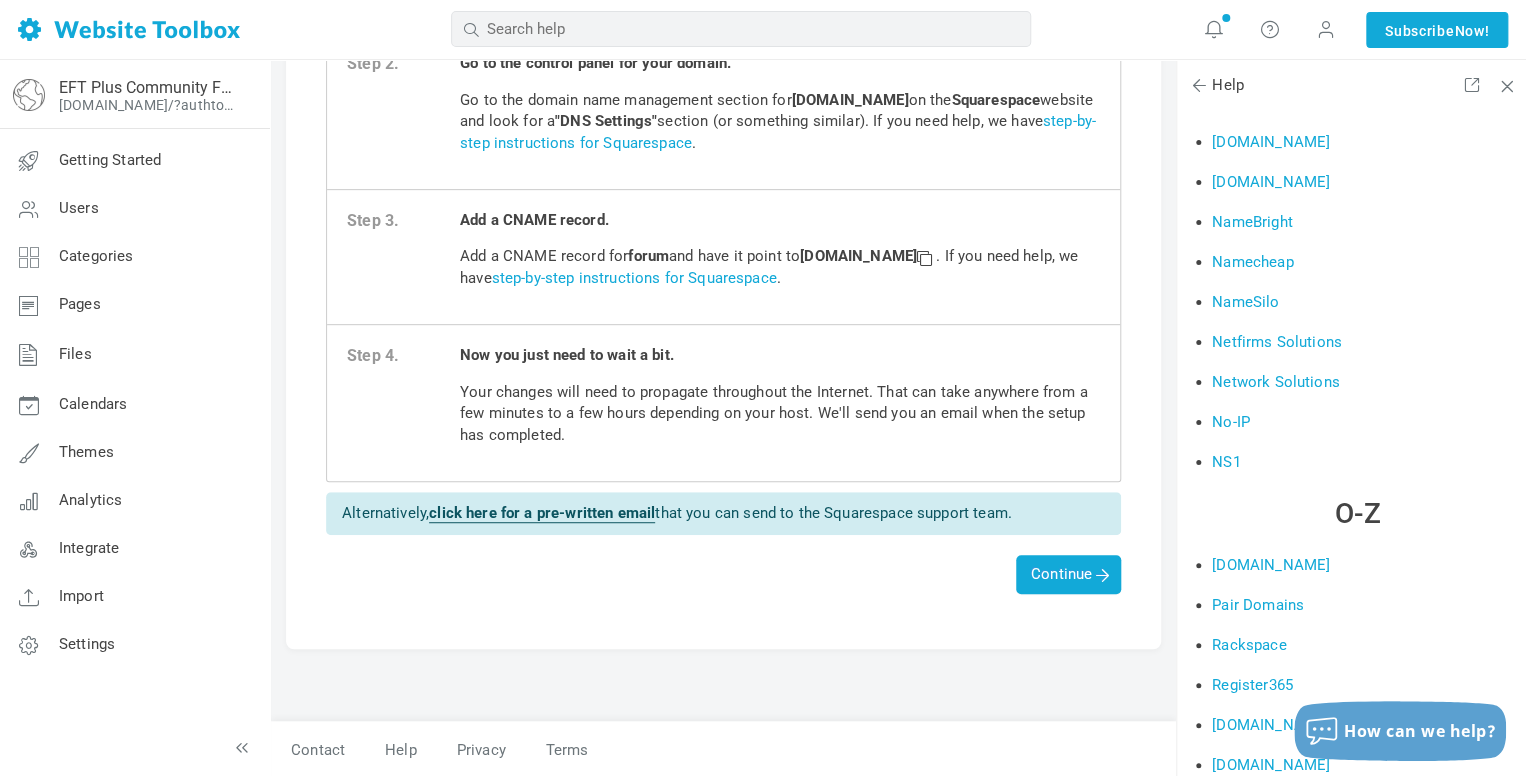 scroll, scrollTop: 3000, scrollLeft: 0, axis: vertical 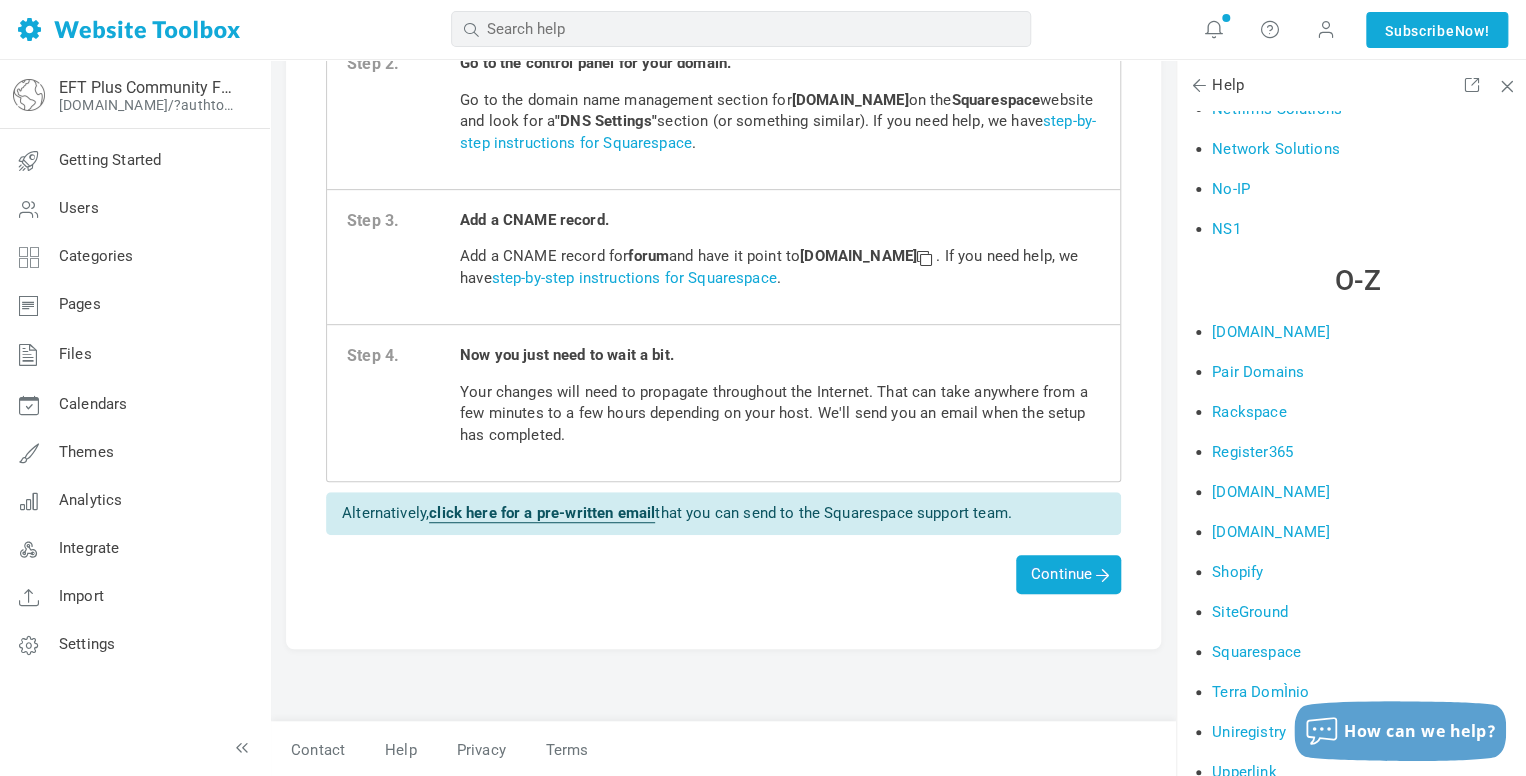 click on "Squarespace" at bounding box center [1256, 652] 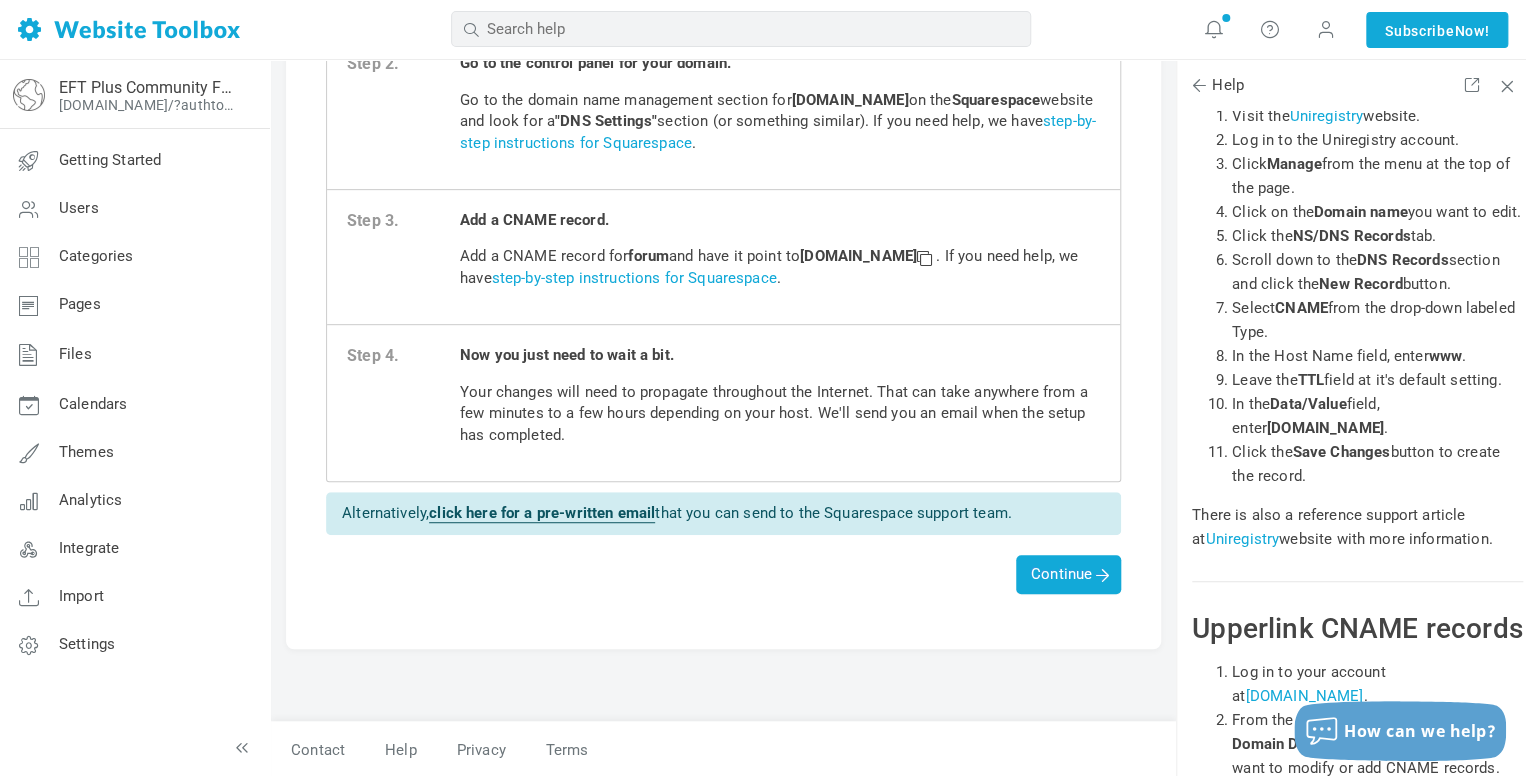 scroll, scrollTop: 41459, scrollLeft: 0, axis: vertical 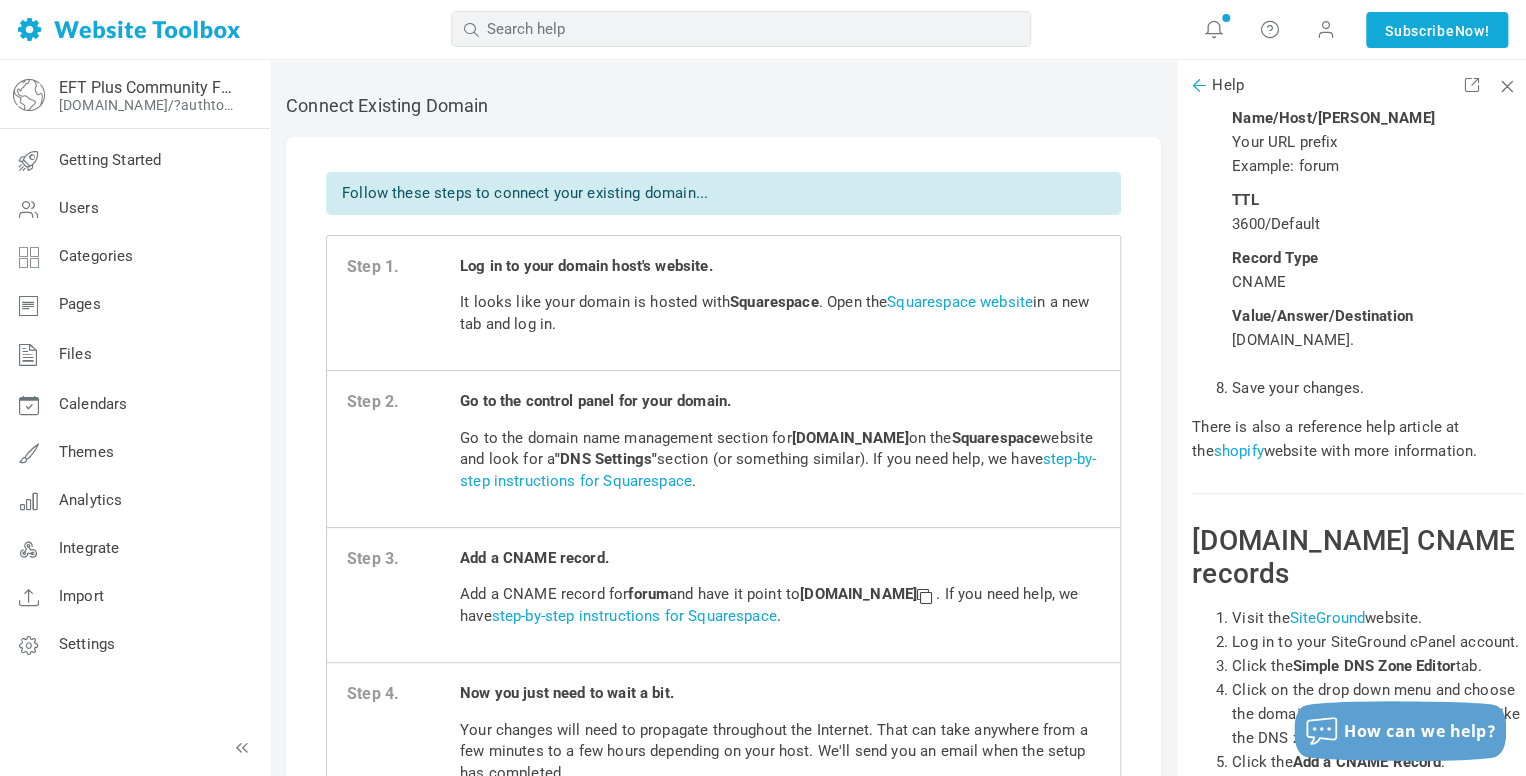 click at bounding box center (1199, 85) 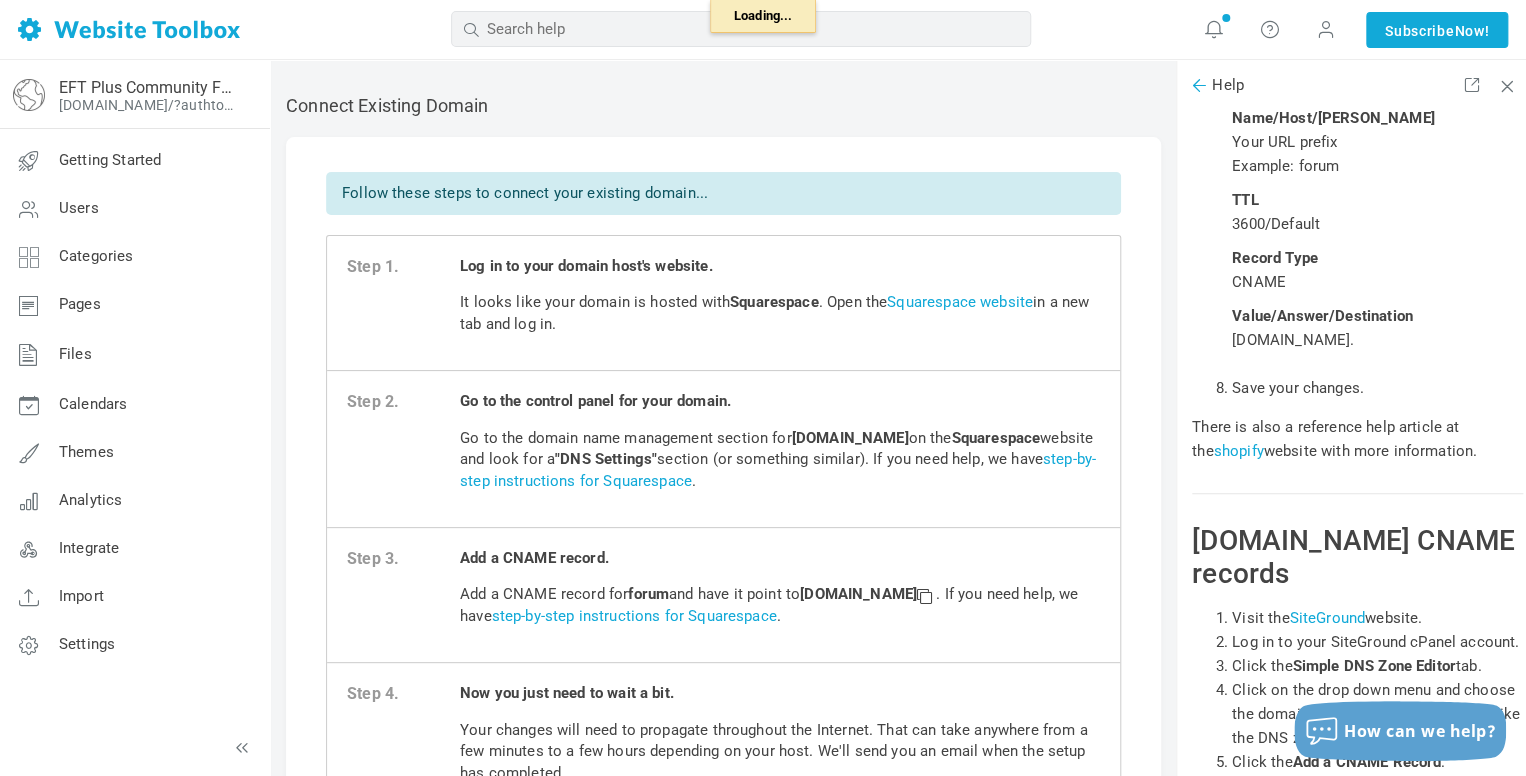 scroll, scrollTop: 0, scrollLeft: 0, axis: both 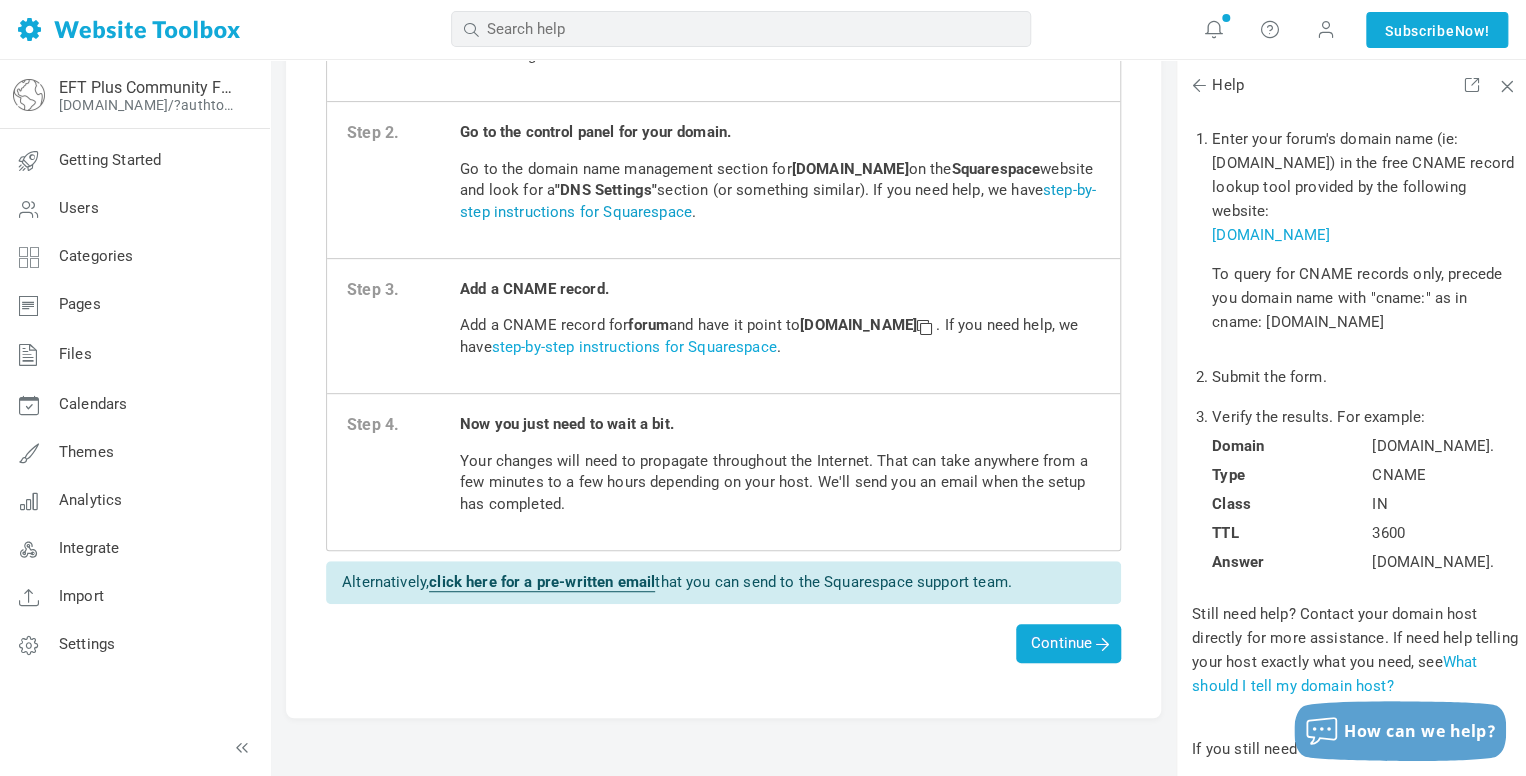 click on "step-by-step instructions for Squarespace" at bounding box center [778, 200] 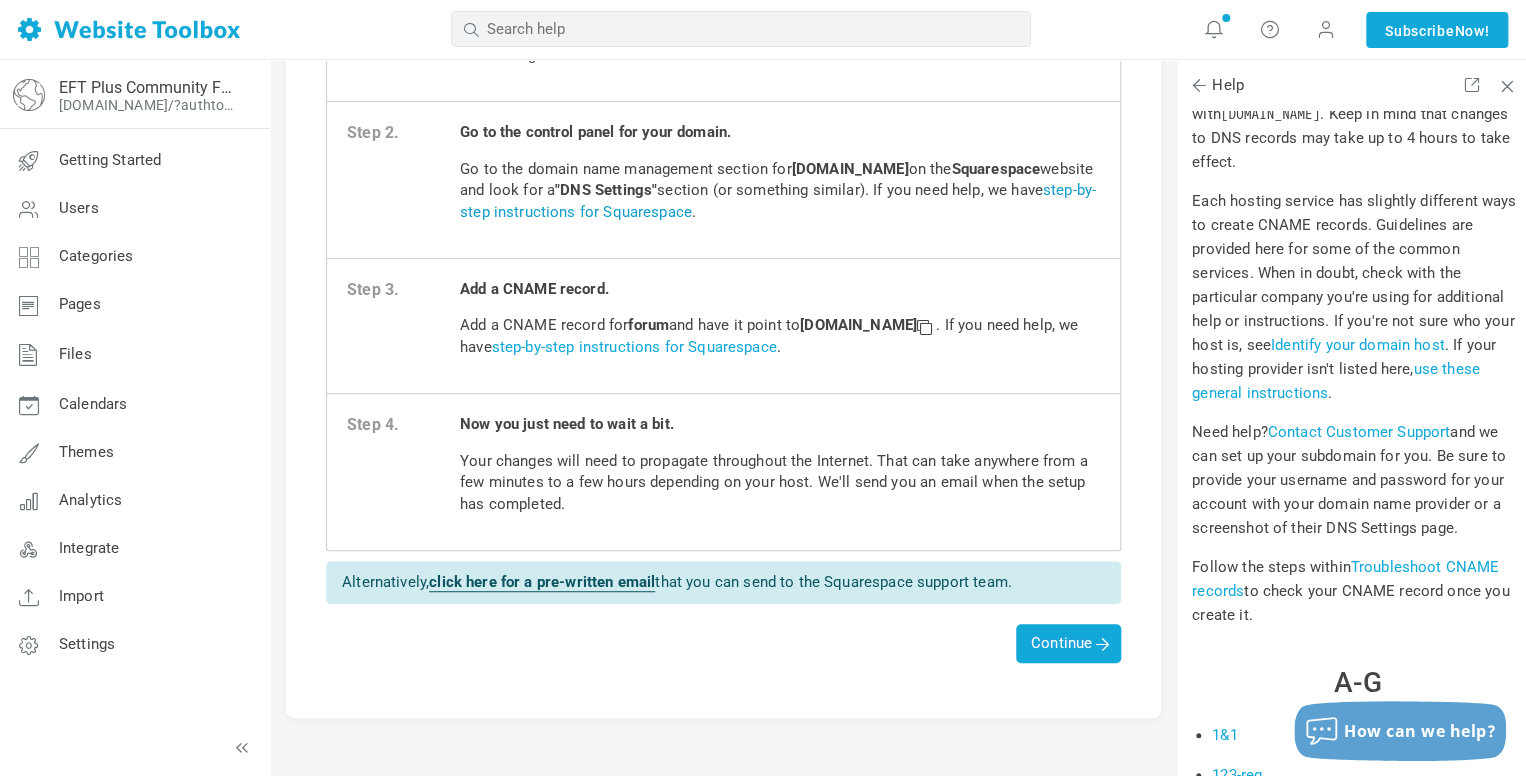 scroll, scrollTop: 41225, scrollLeft: 0, axis: vertical 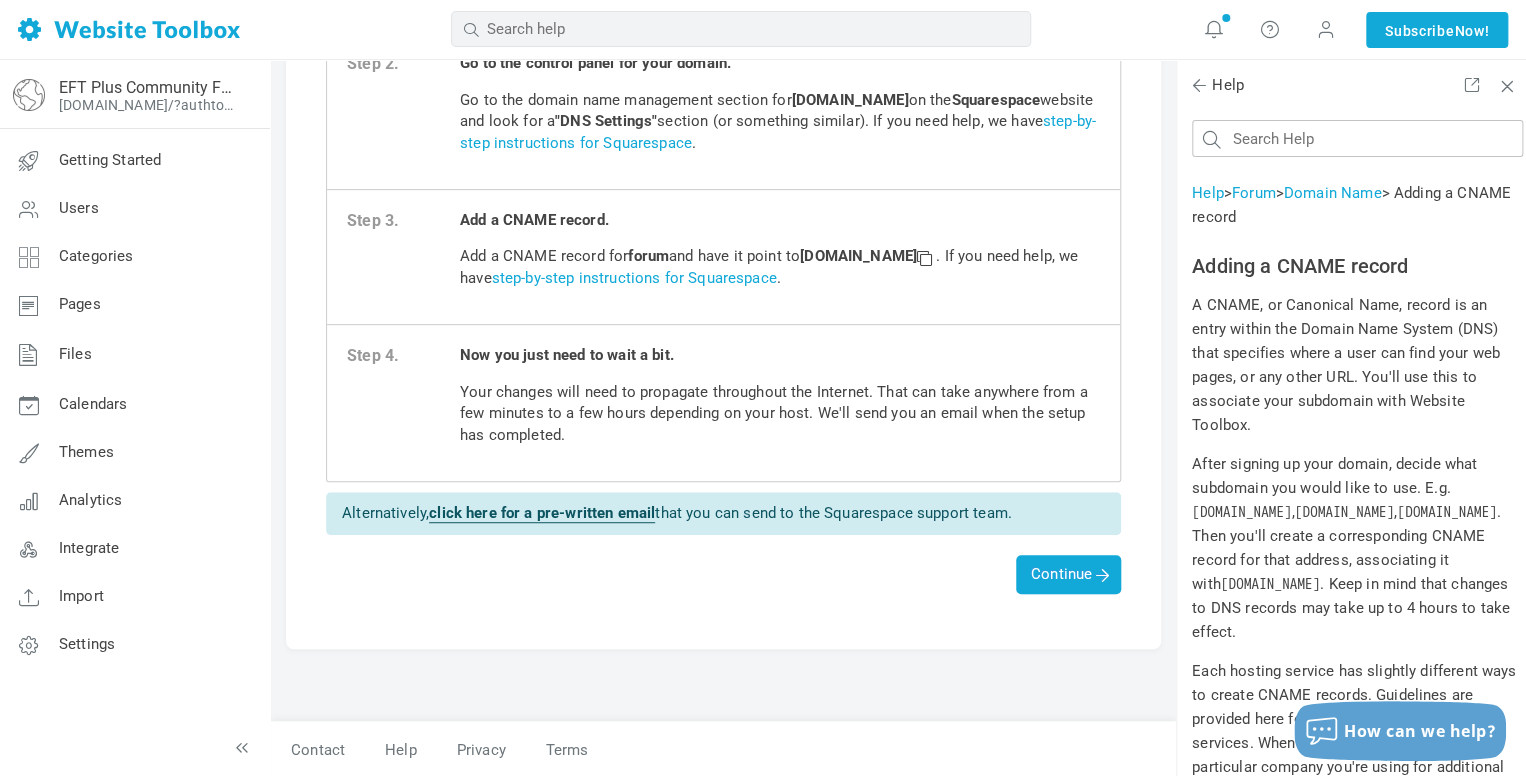 click at bounding box center [741, 29] 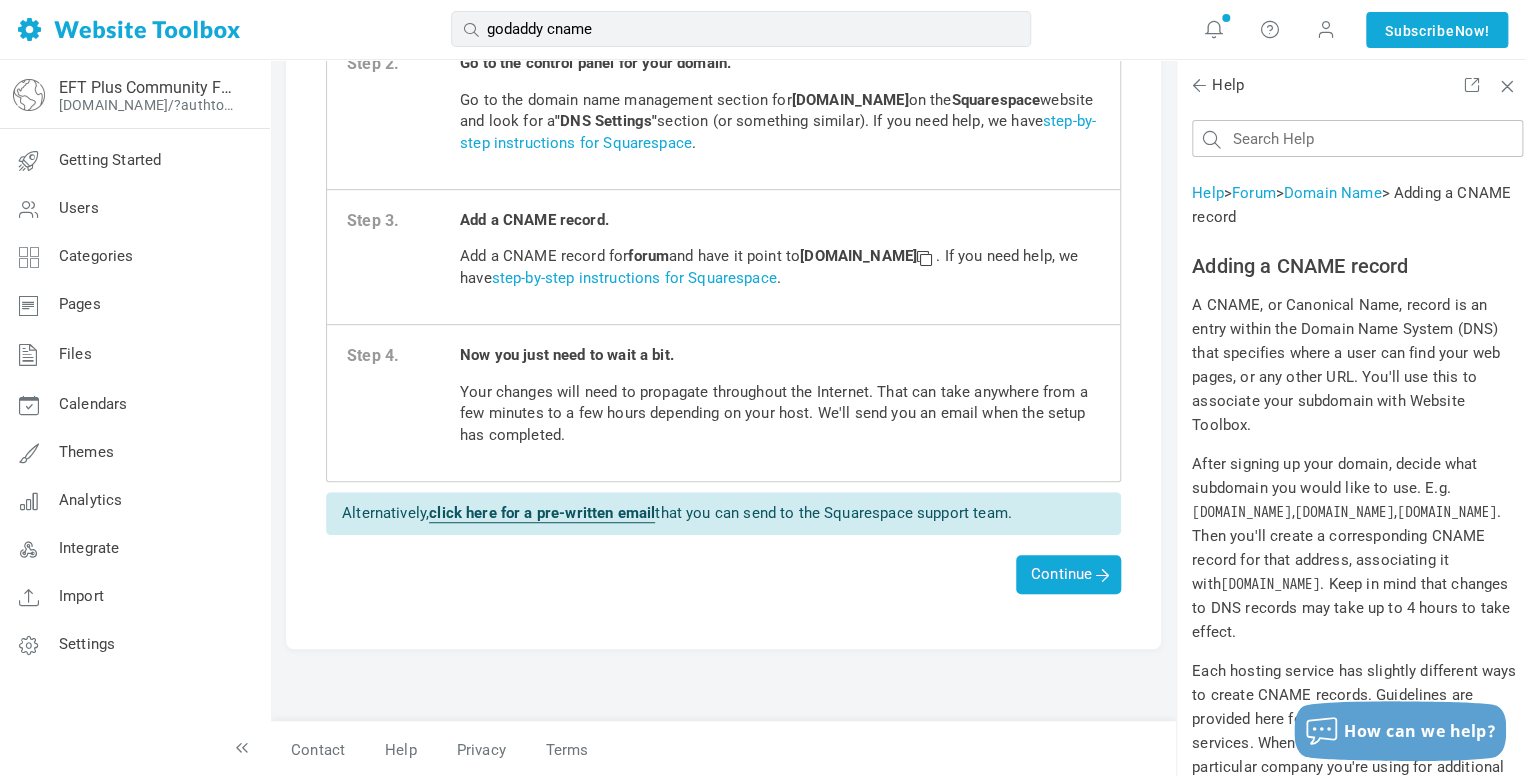 type on "godaddy cname" 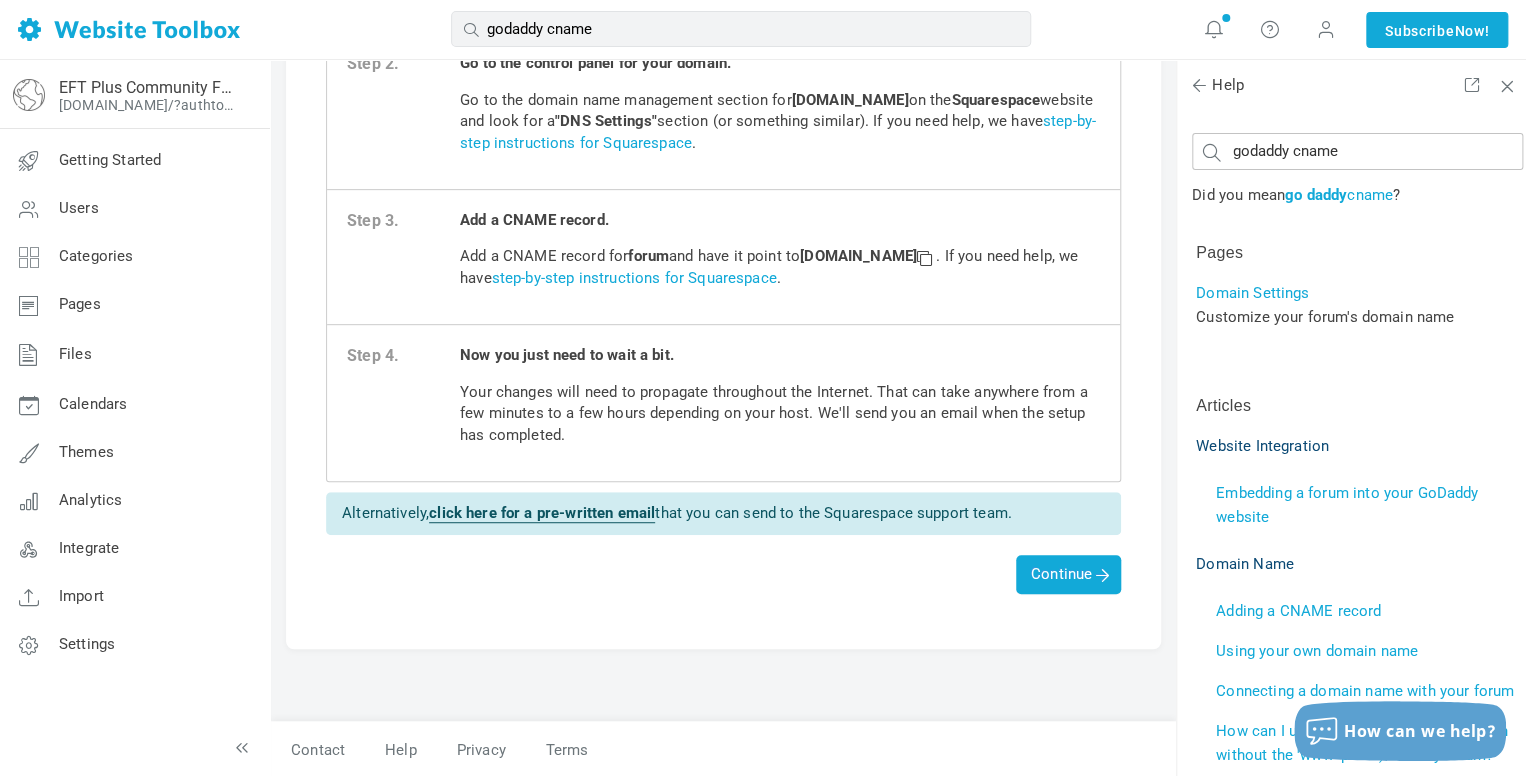 click on "godaddy cname" at bounding box center (741, 29) 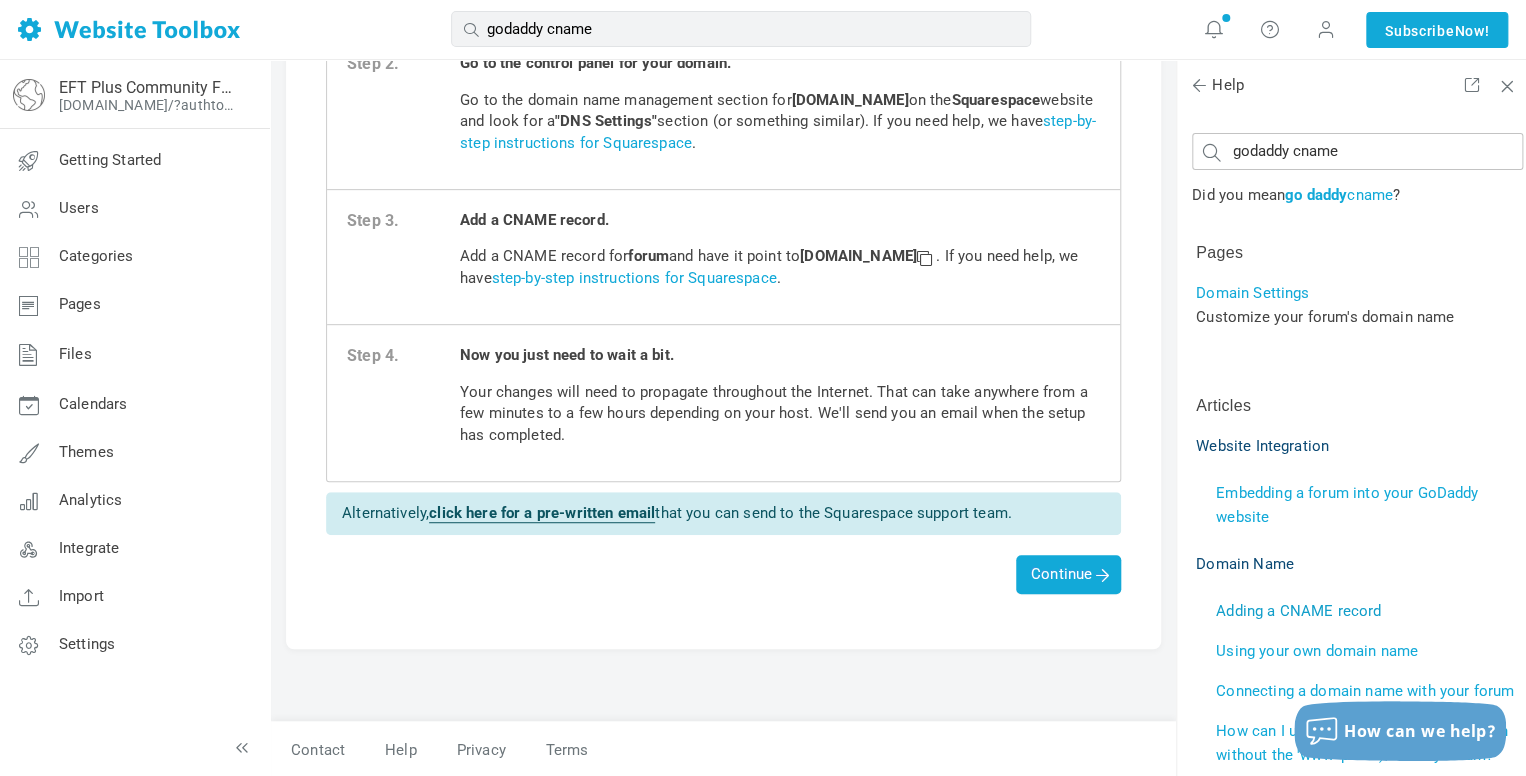 click on "Adding a CNAME record" at bounding box center (1298, 611) 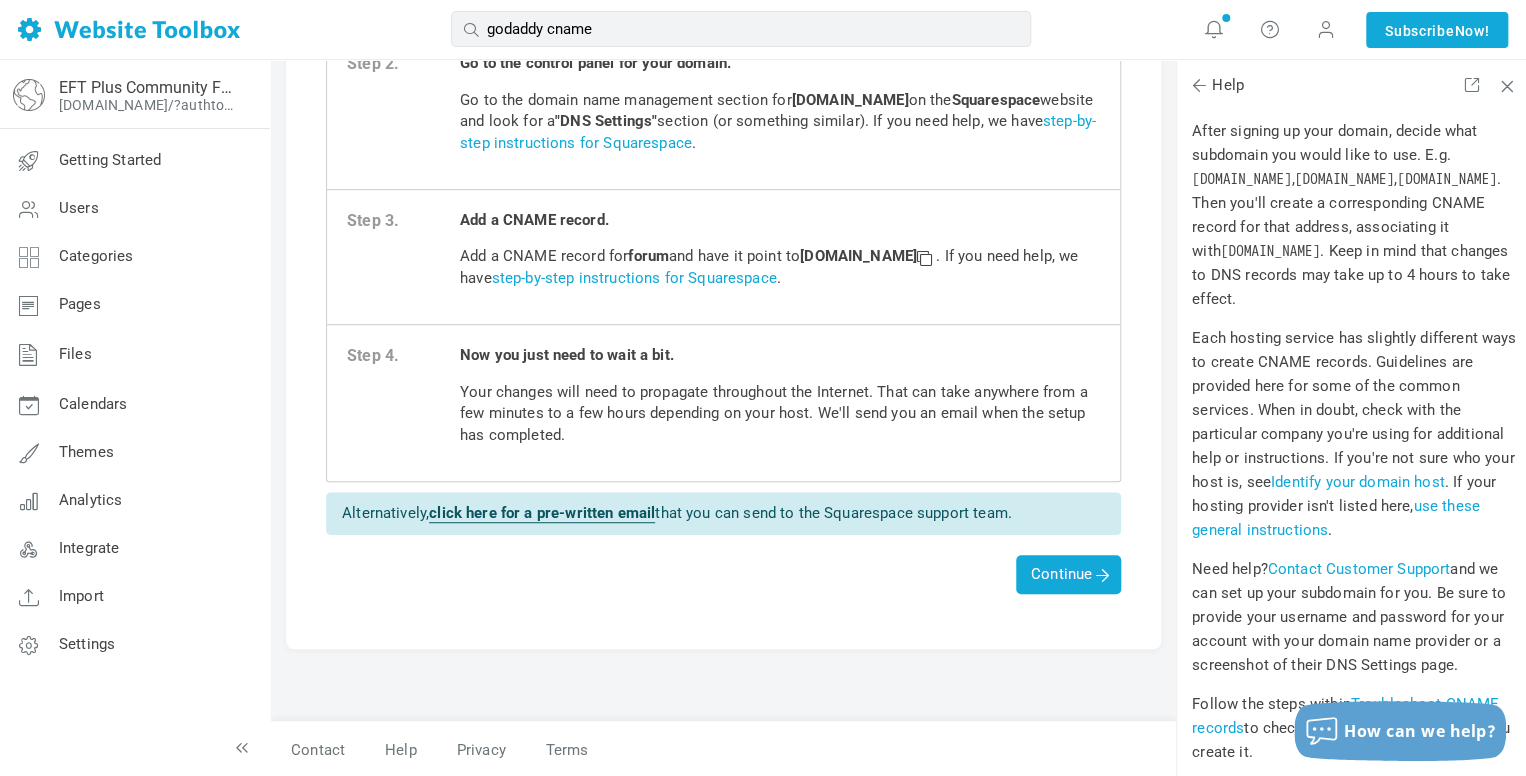 scroll, scrollTop: 466, scrollLeft: 0, axis: vertical 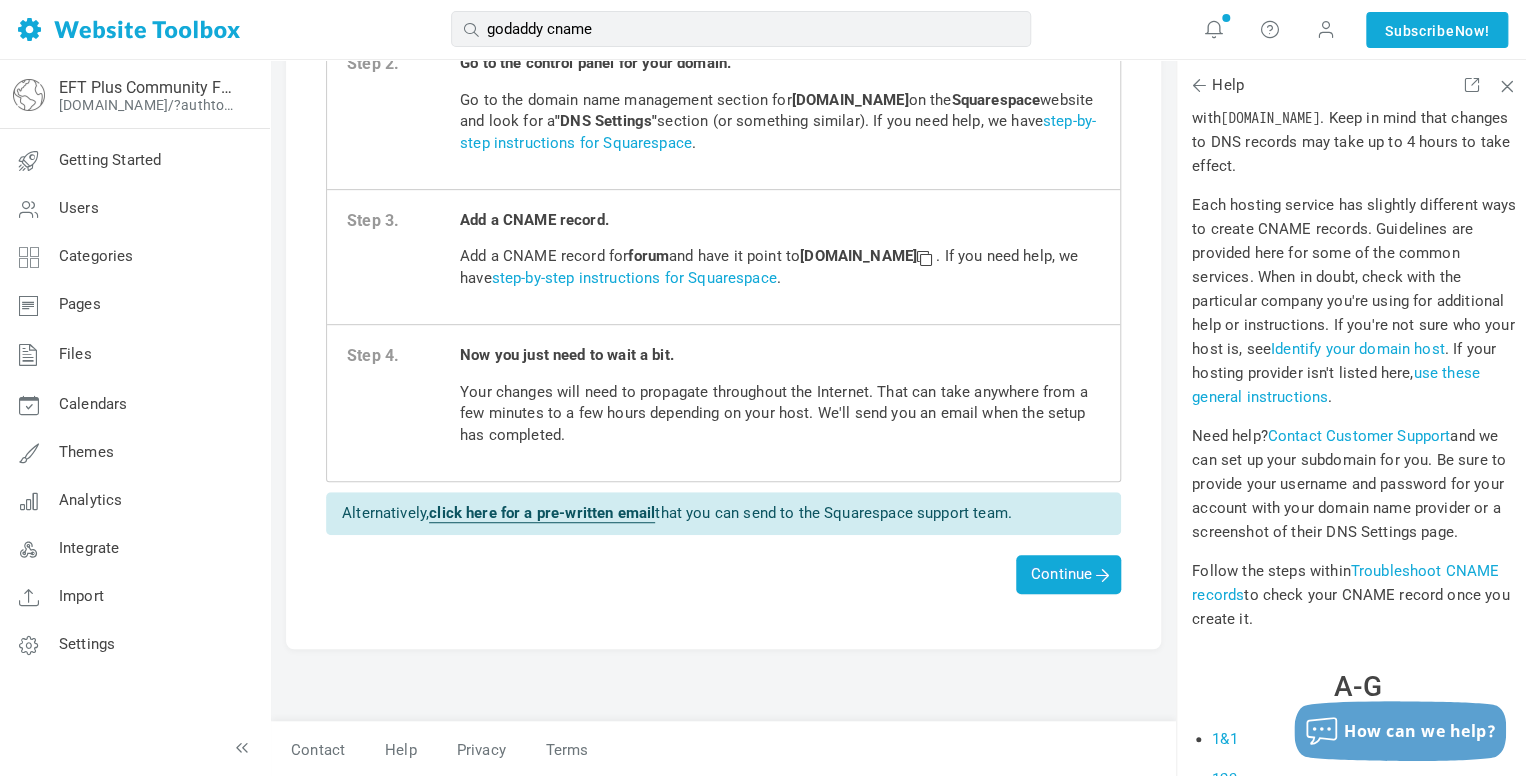 click on "Follow the steps within  Troubleshoot CNAME records  to check your CNAME record once you create it." at bounding box center [1357, 595] 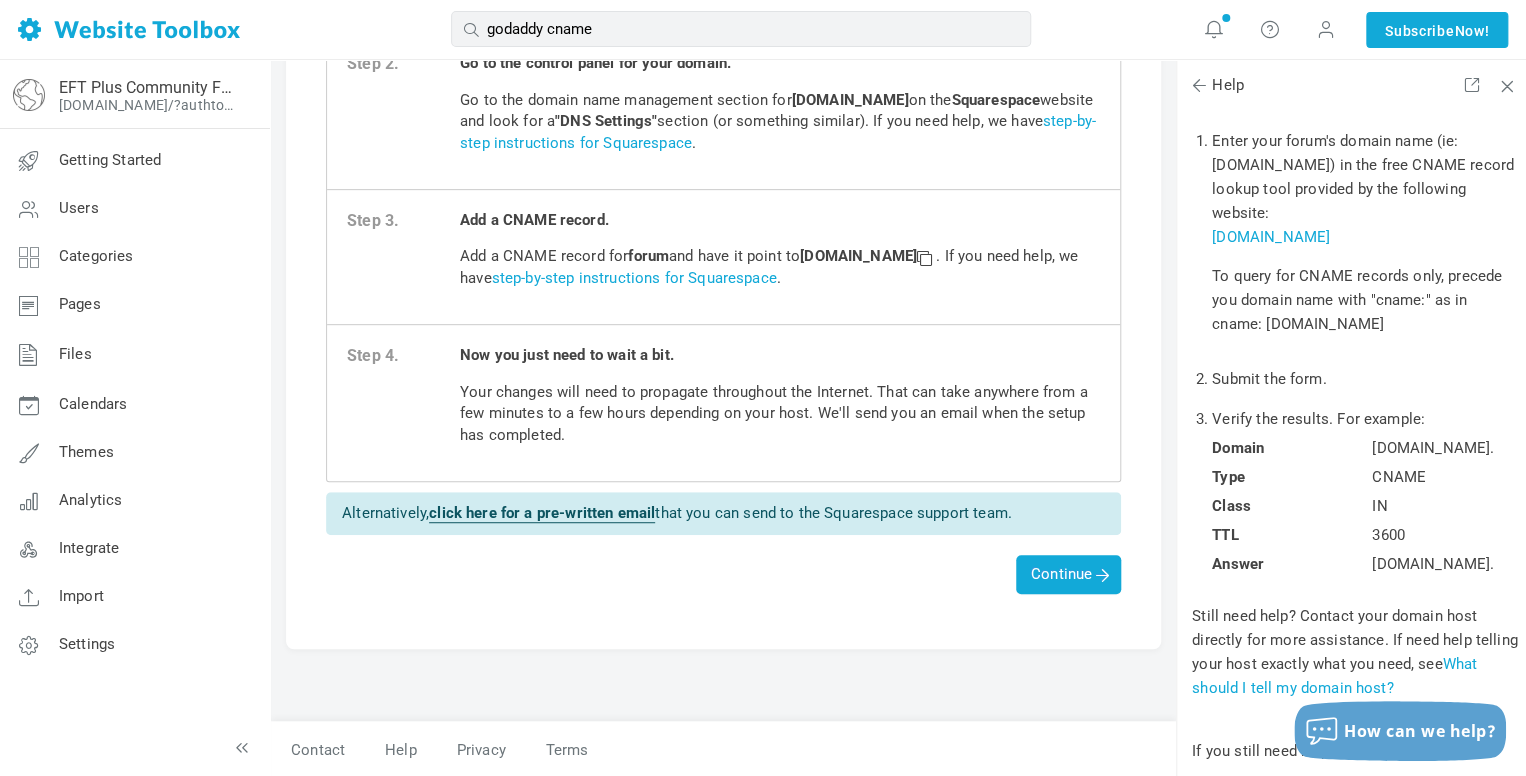 scroll, scrollTop: 0, scrollLeft: 0, axis: both 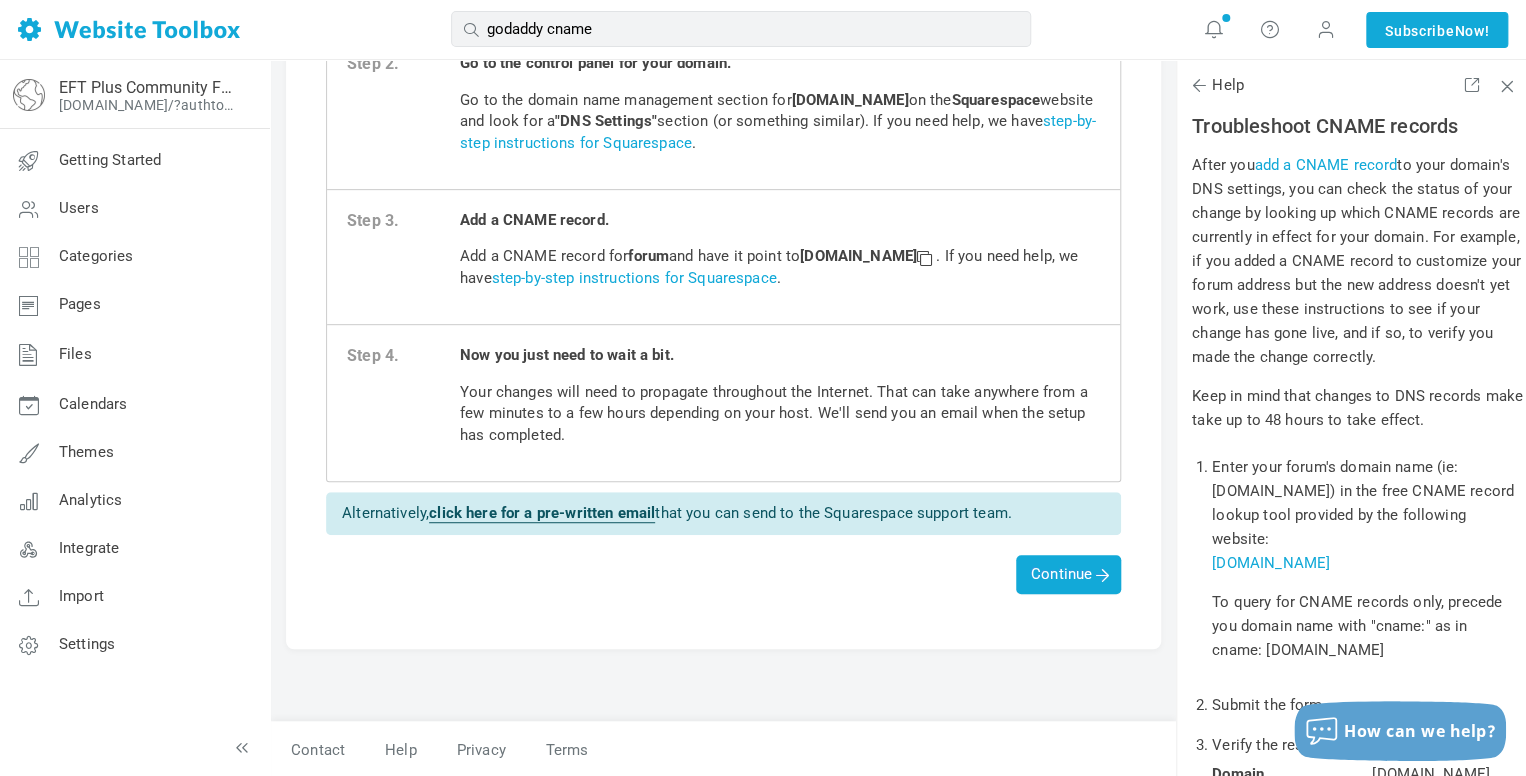 click on "add a CNAME record" at bounding box center [1325, 165] 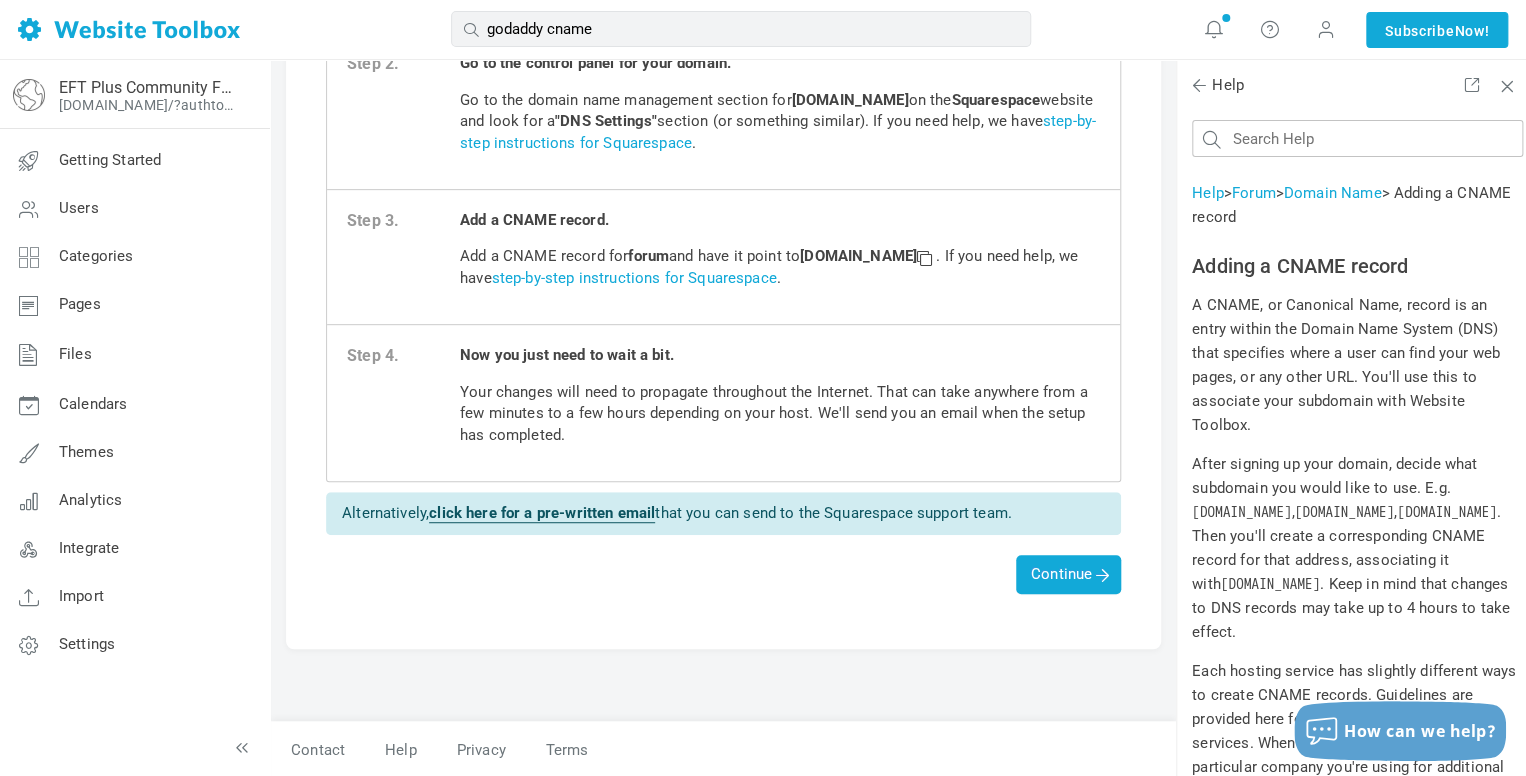 click on "Domain Name" at bounding box center (1333, 193) 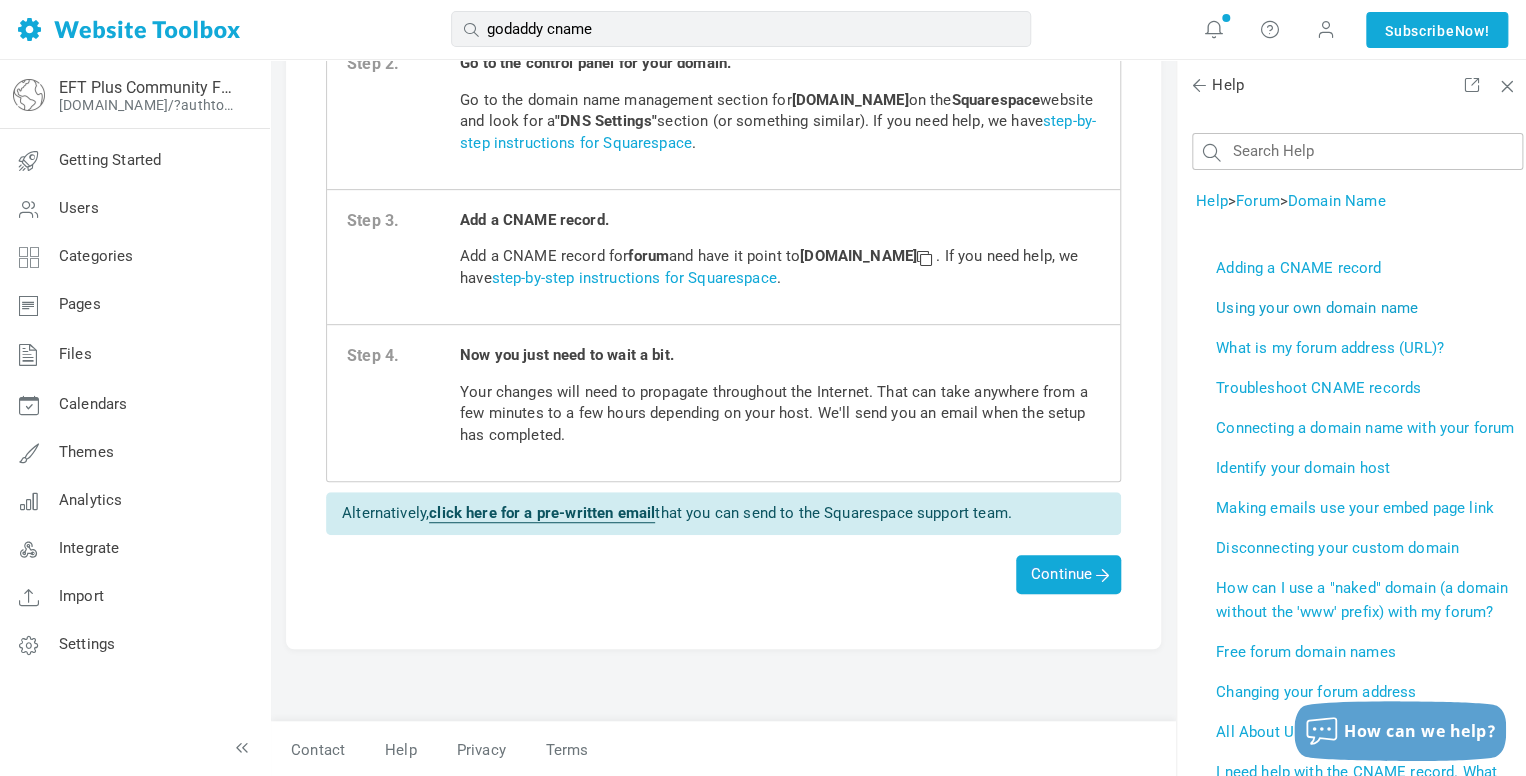 click on "Using your own domain name" at bounding box center [1317, 308] 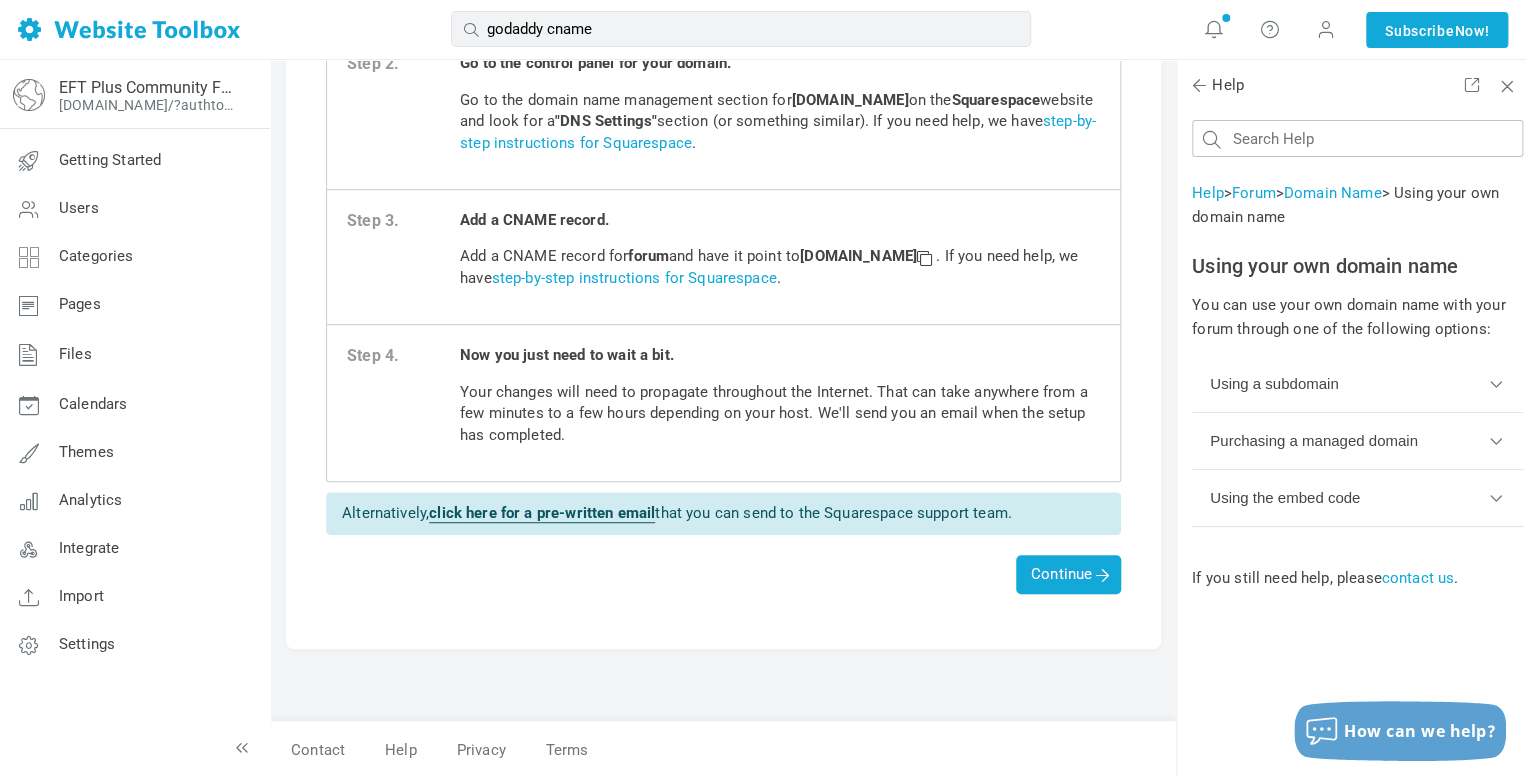 click on "Using a subdomain" at bounding box center [1357, 384] 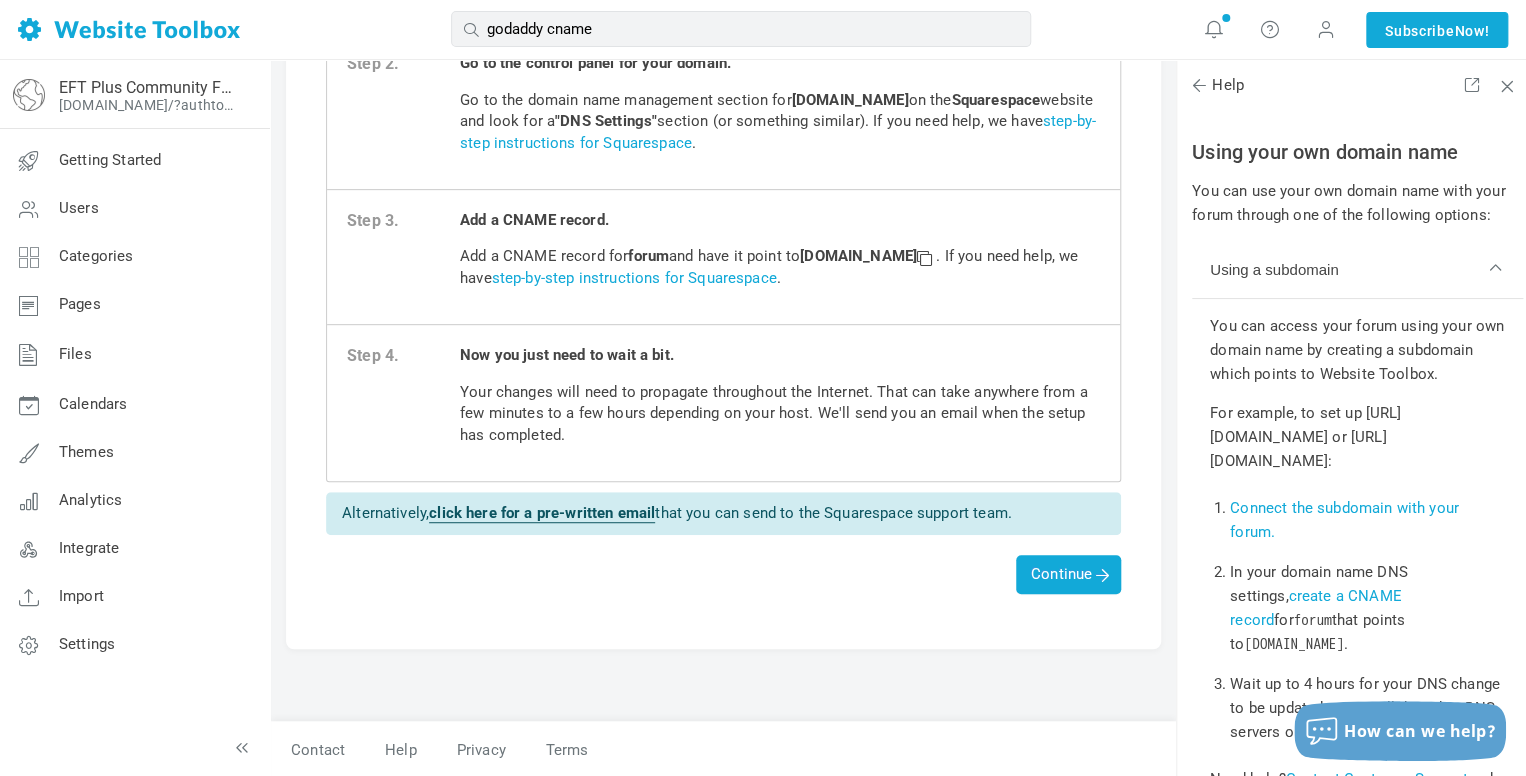 scroll, scrollTop: 0, scrollLeft: 0, axis: both 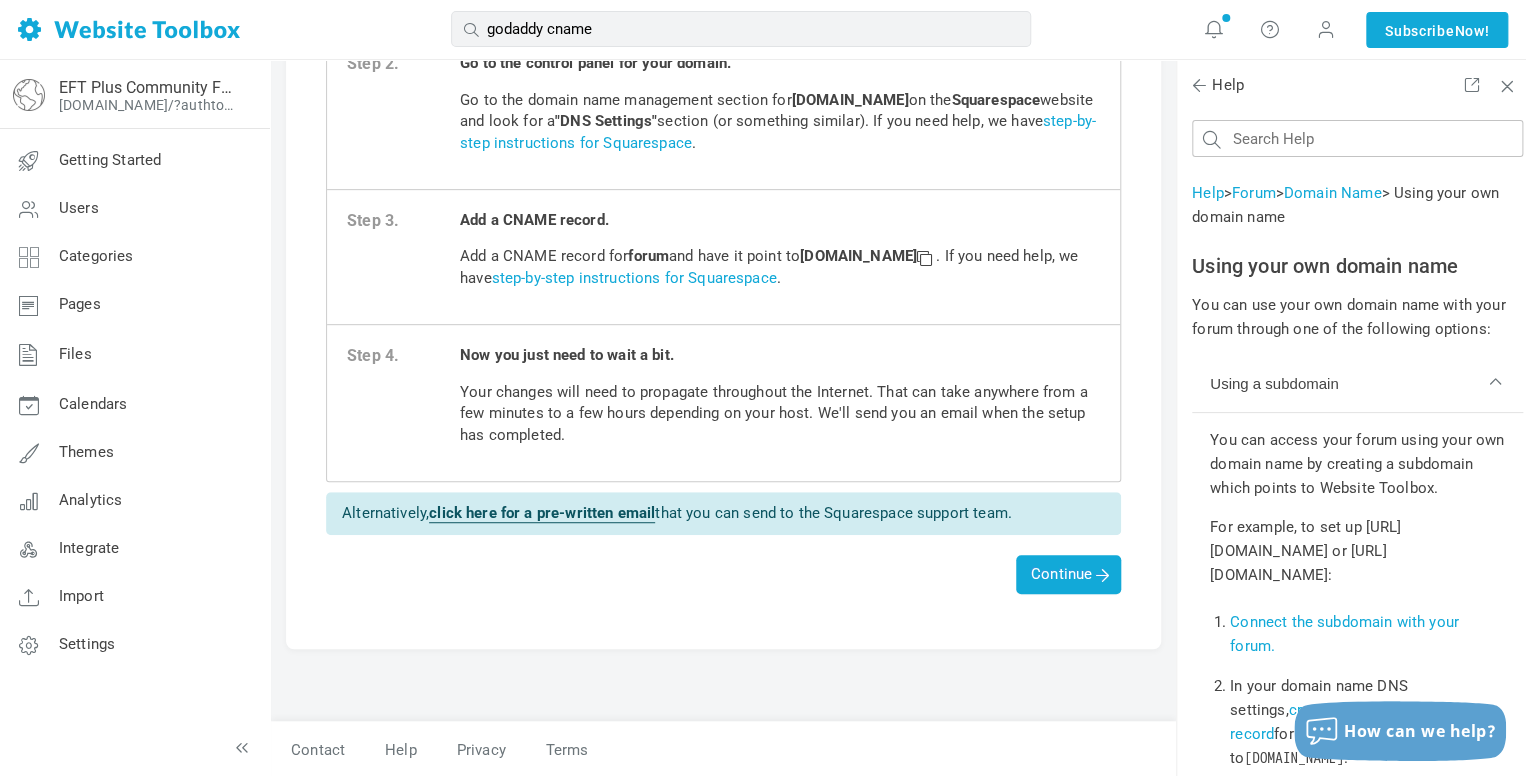 click on "Domain Name" at bounding box center (1333, 193) 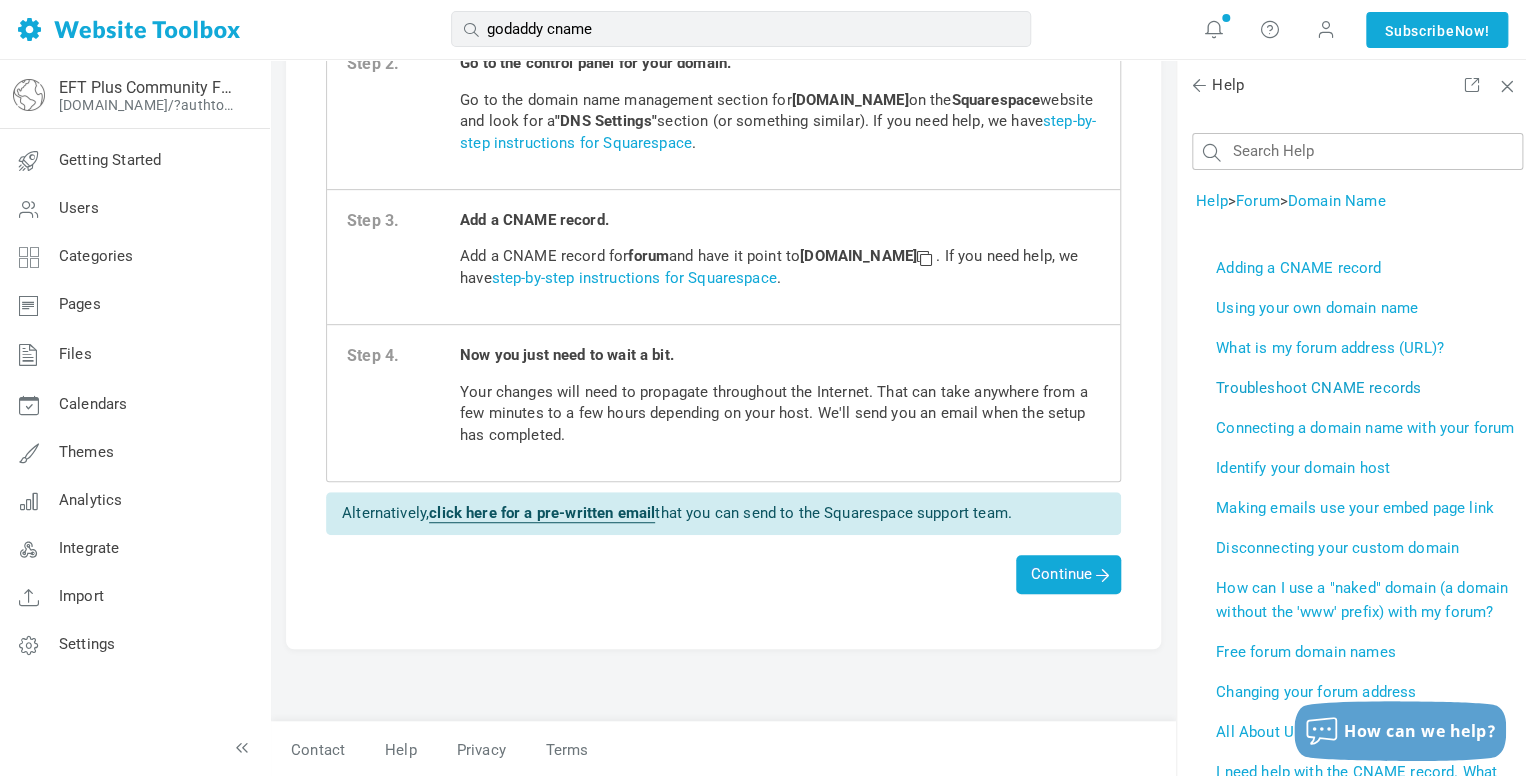 click on "Troubleshoot CNAME records" at bounding box center [1318, 388] 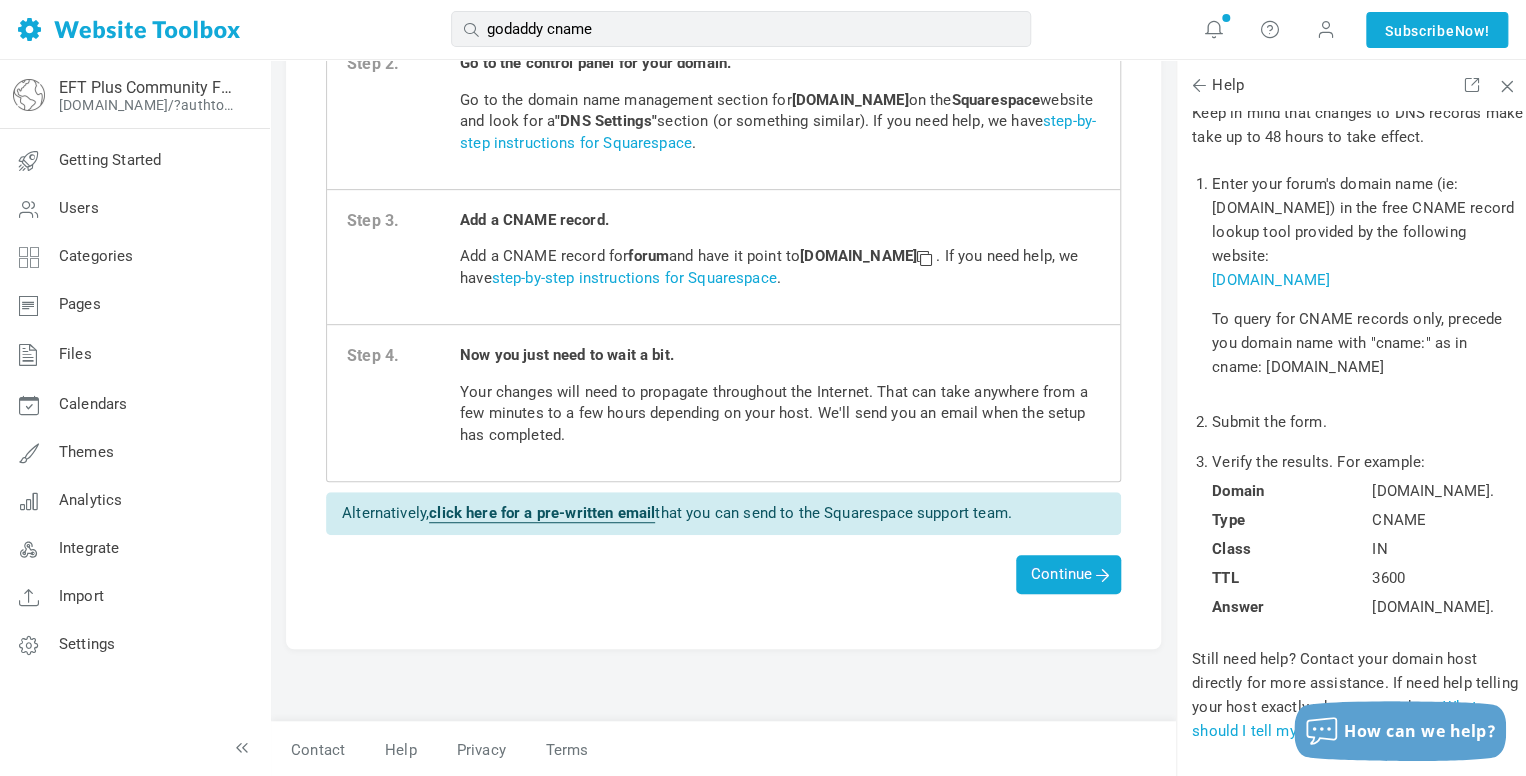 scroll, scrollTop: 429, scrollLeft: 0, axis: vertical 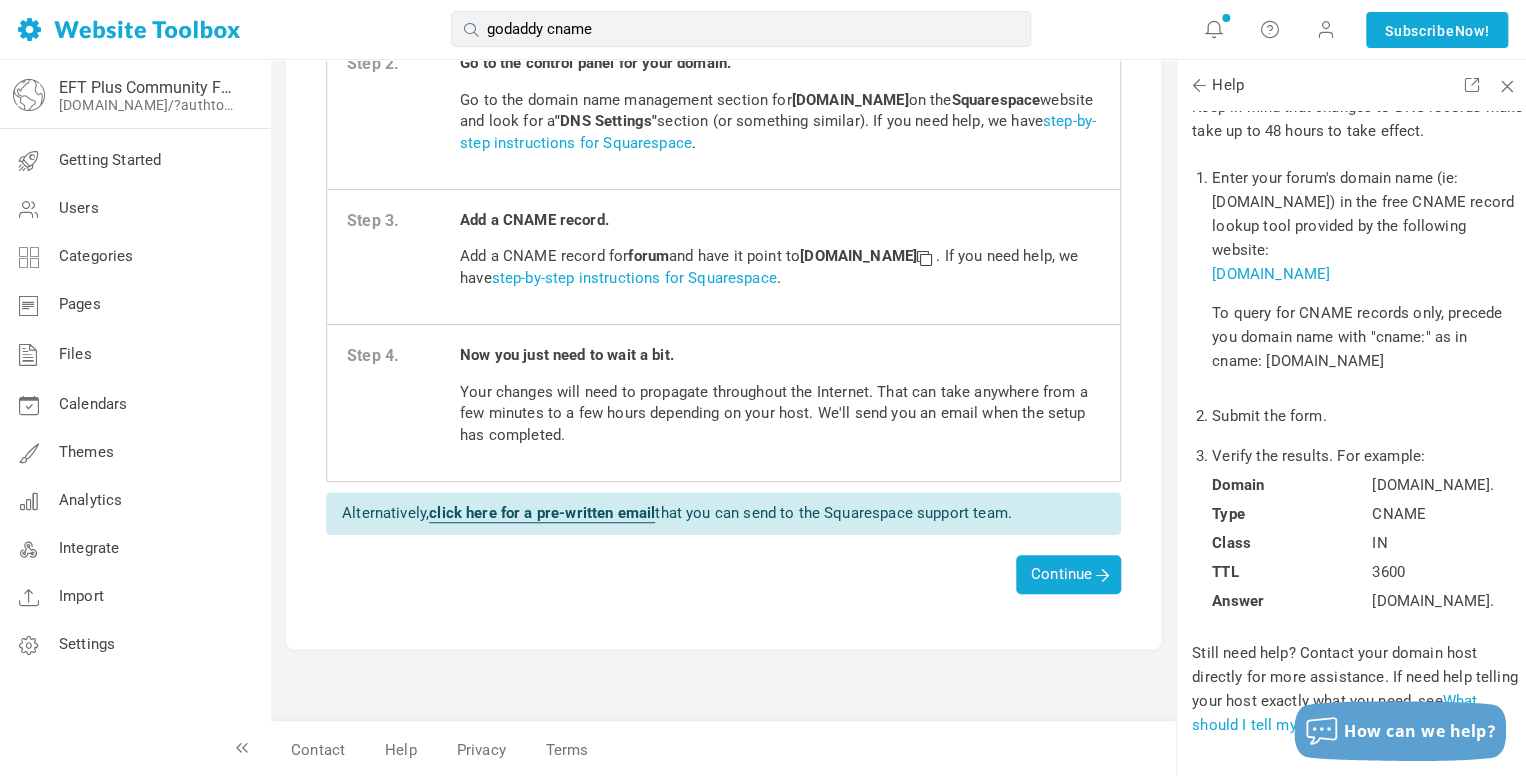 click on "www.mxtoolbox.com" at bounding box center [1271, 274] 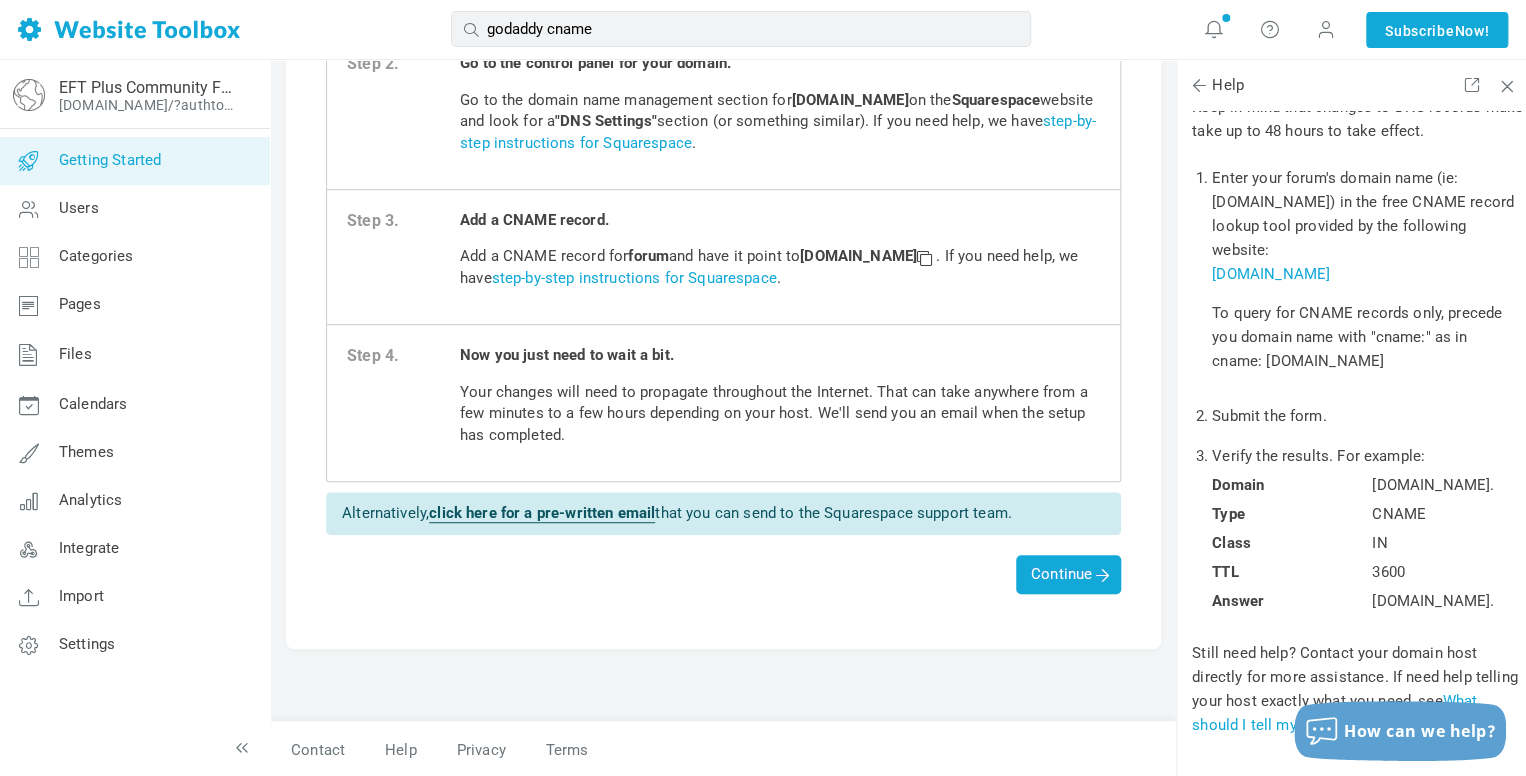 click on "Getting Started" at bounding box center [110, 160] 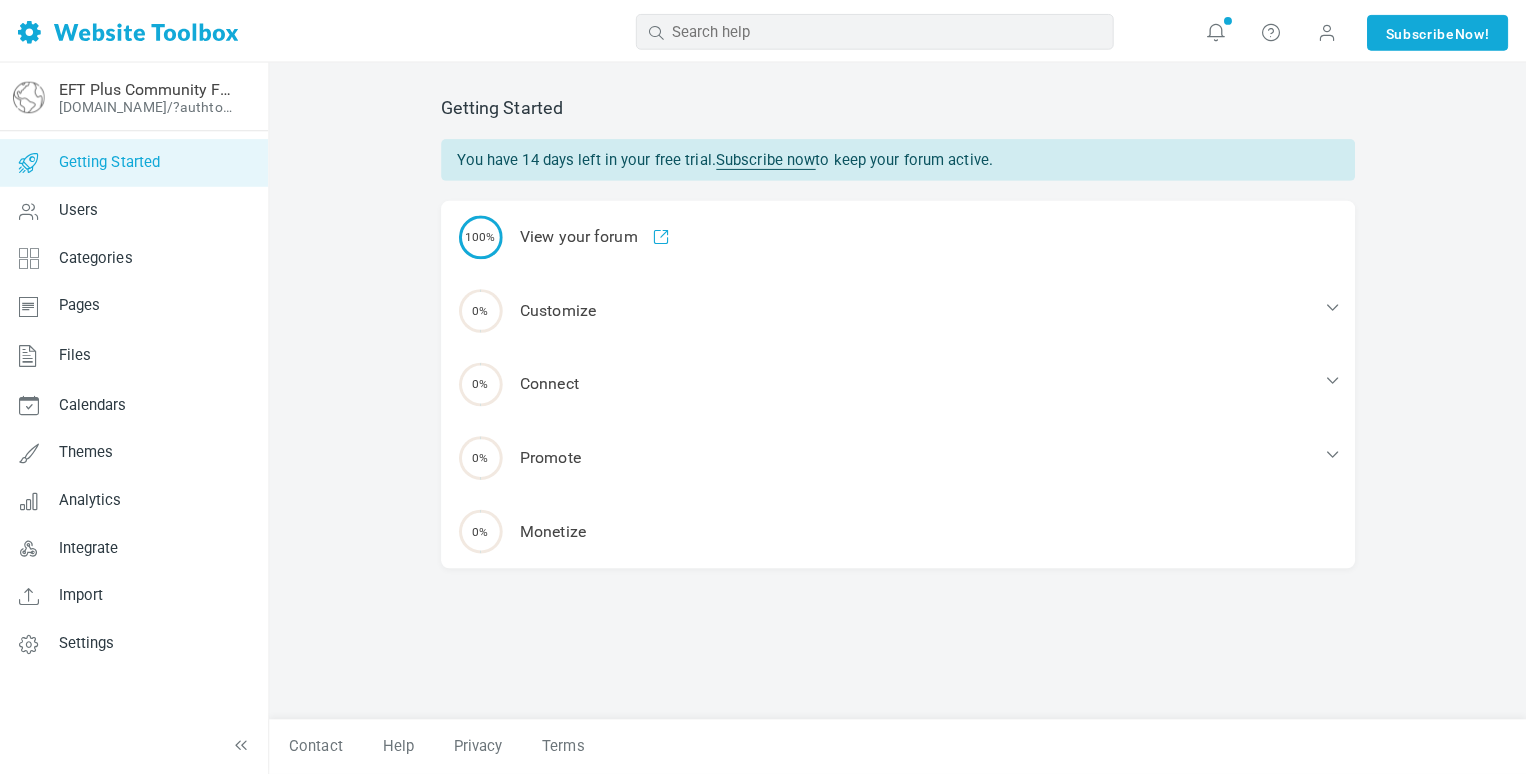 scroll, scrollTop: 0, scrollLeft: 0, axis: both 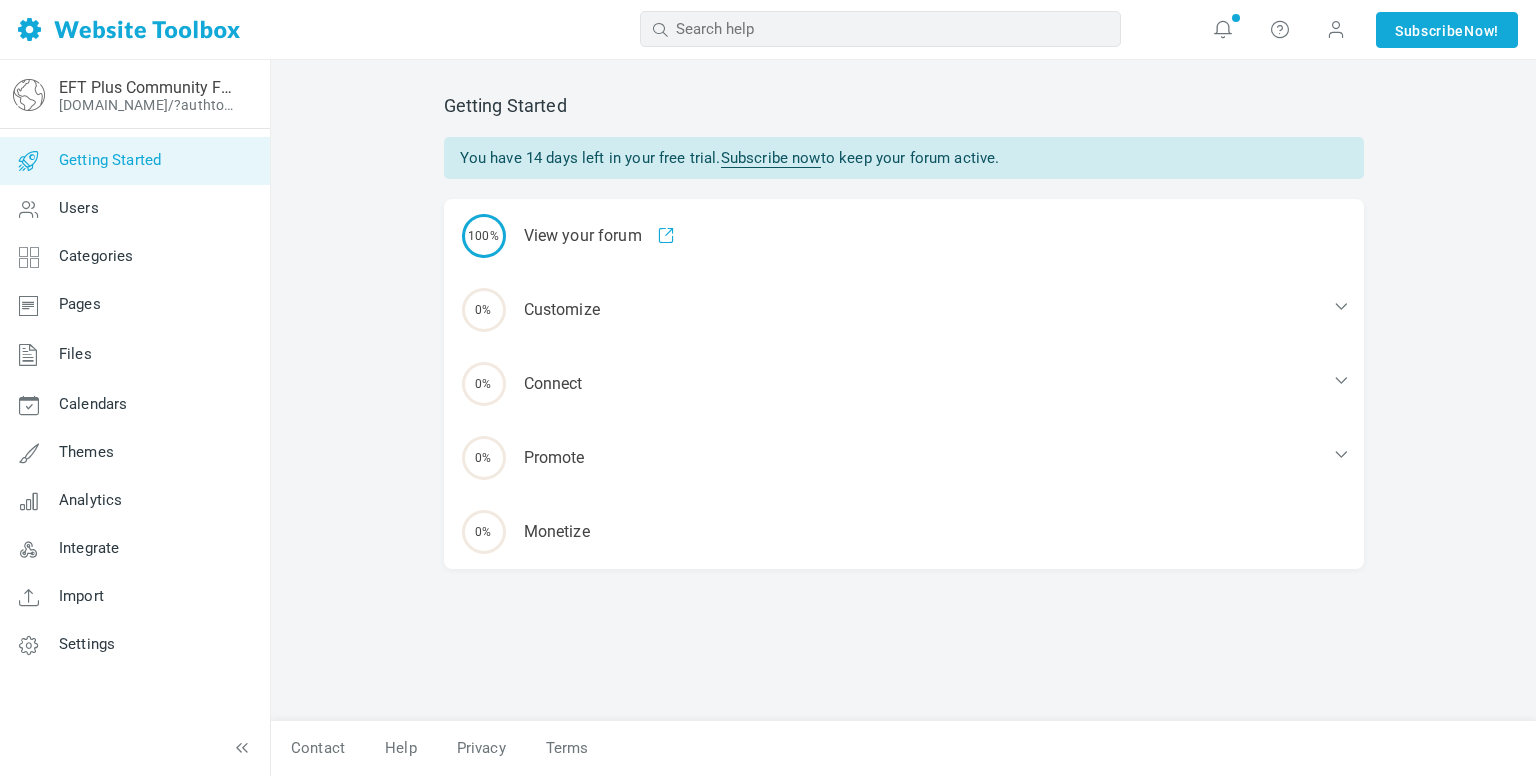 click on "100%
View your forum" at bounding box center [904, 236] 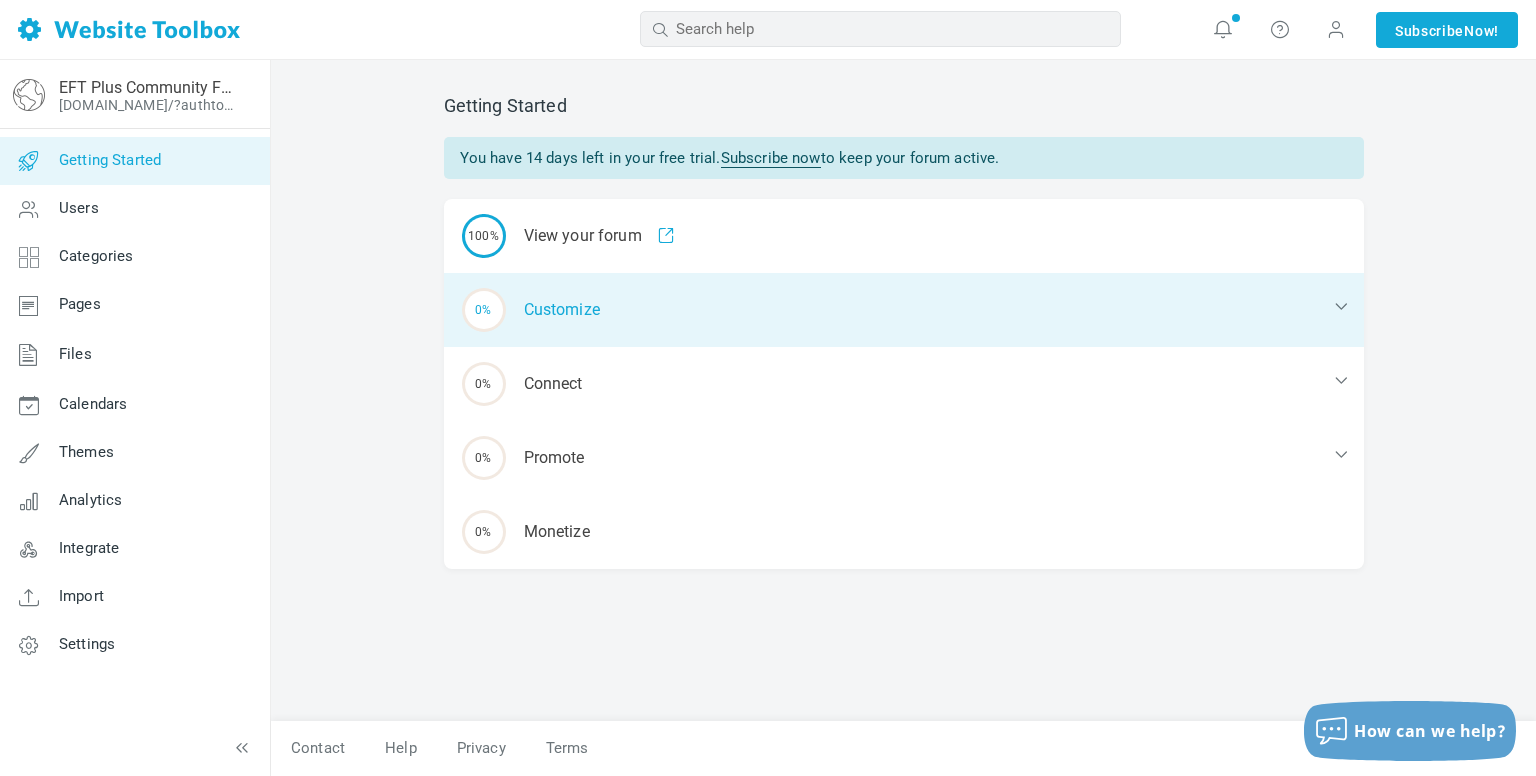 click on "0%
Customize" at bounding box center [904, 310] 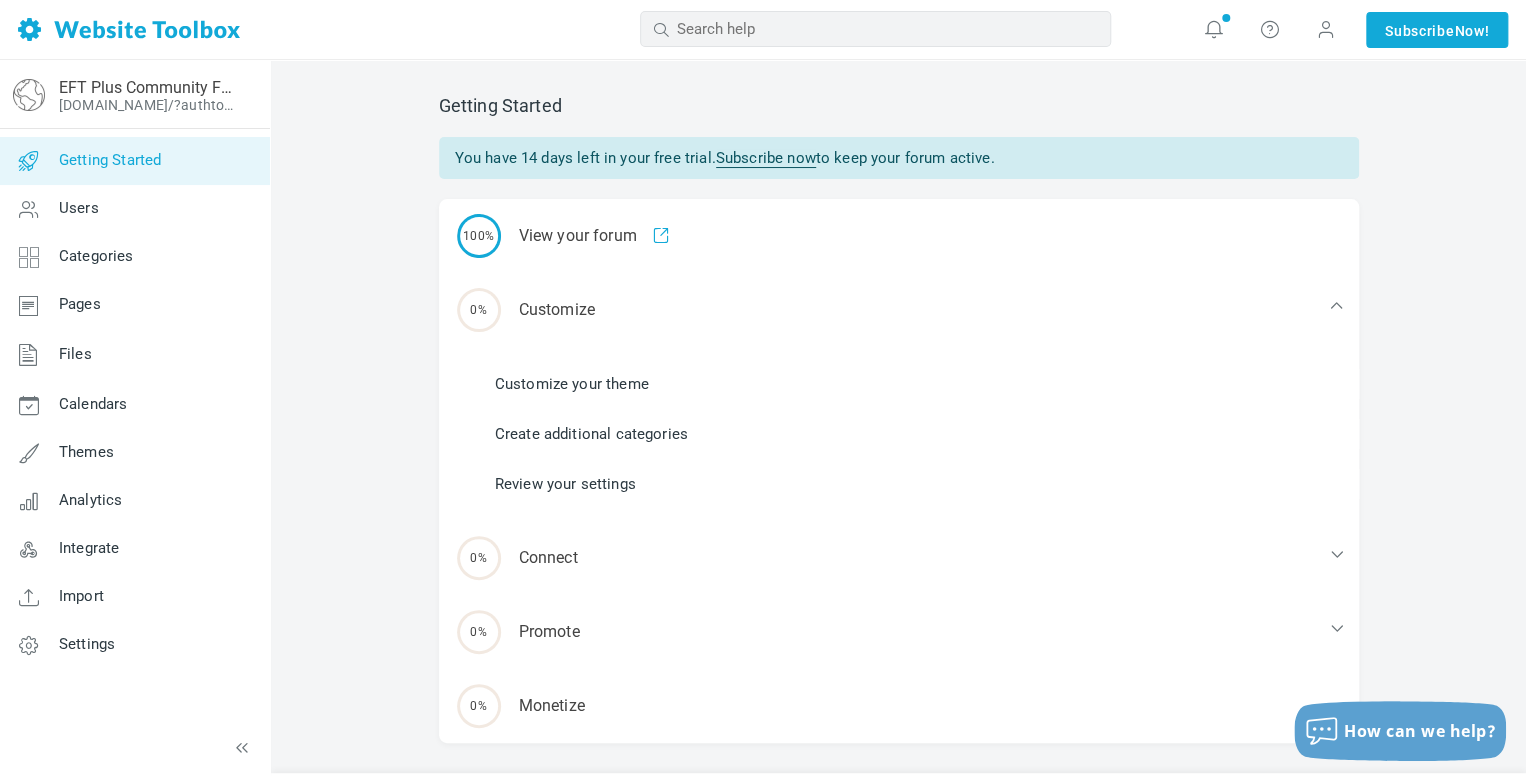click on "Customize your theme" at bounding box center (572, 384) 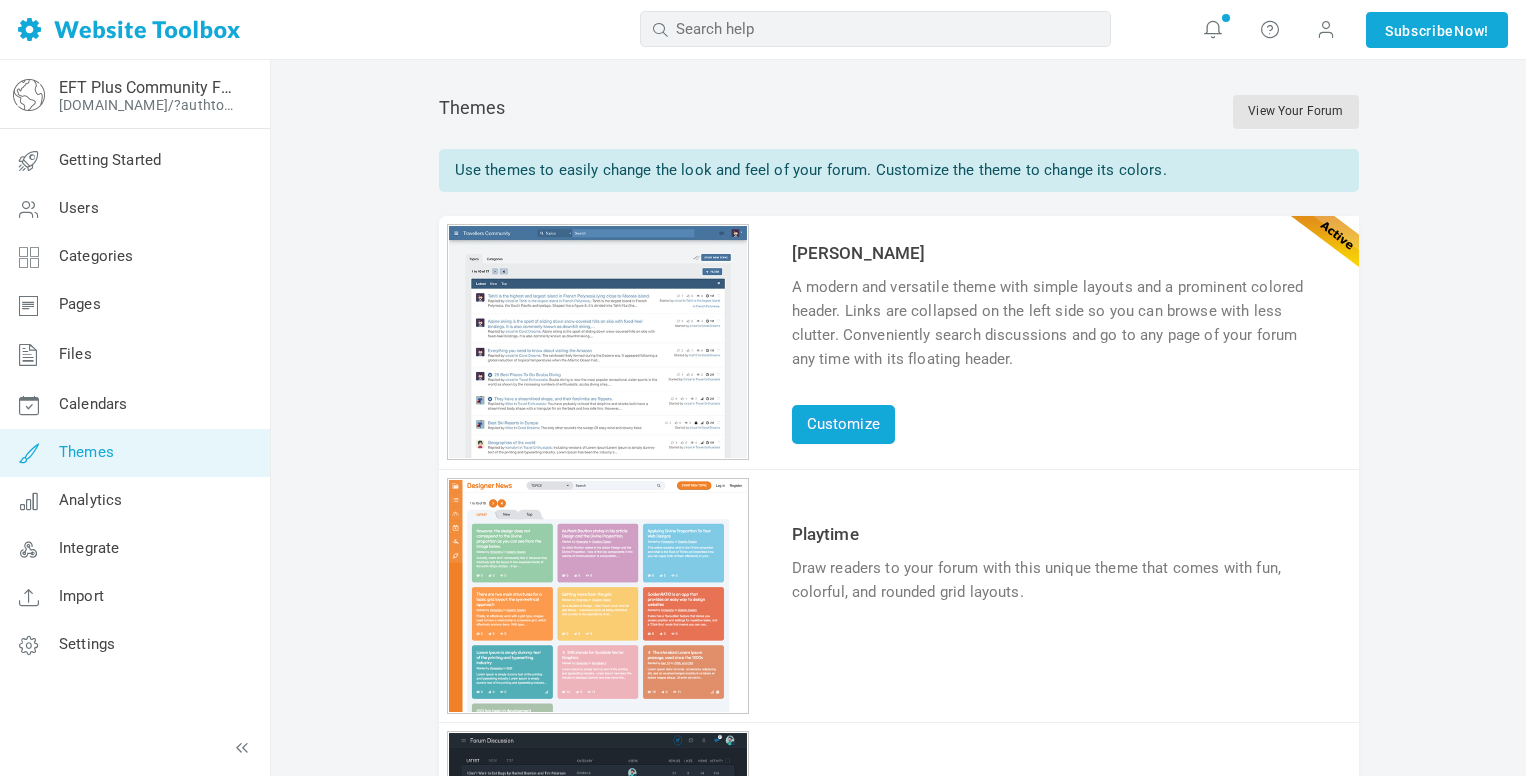scroll, scrollTop: 0, scrollLeft: 0, axis: both 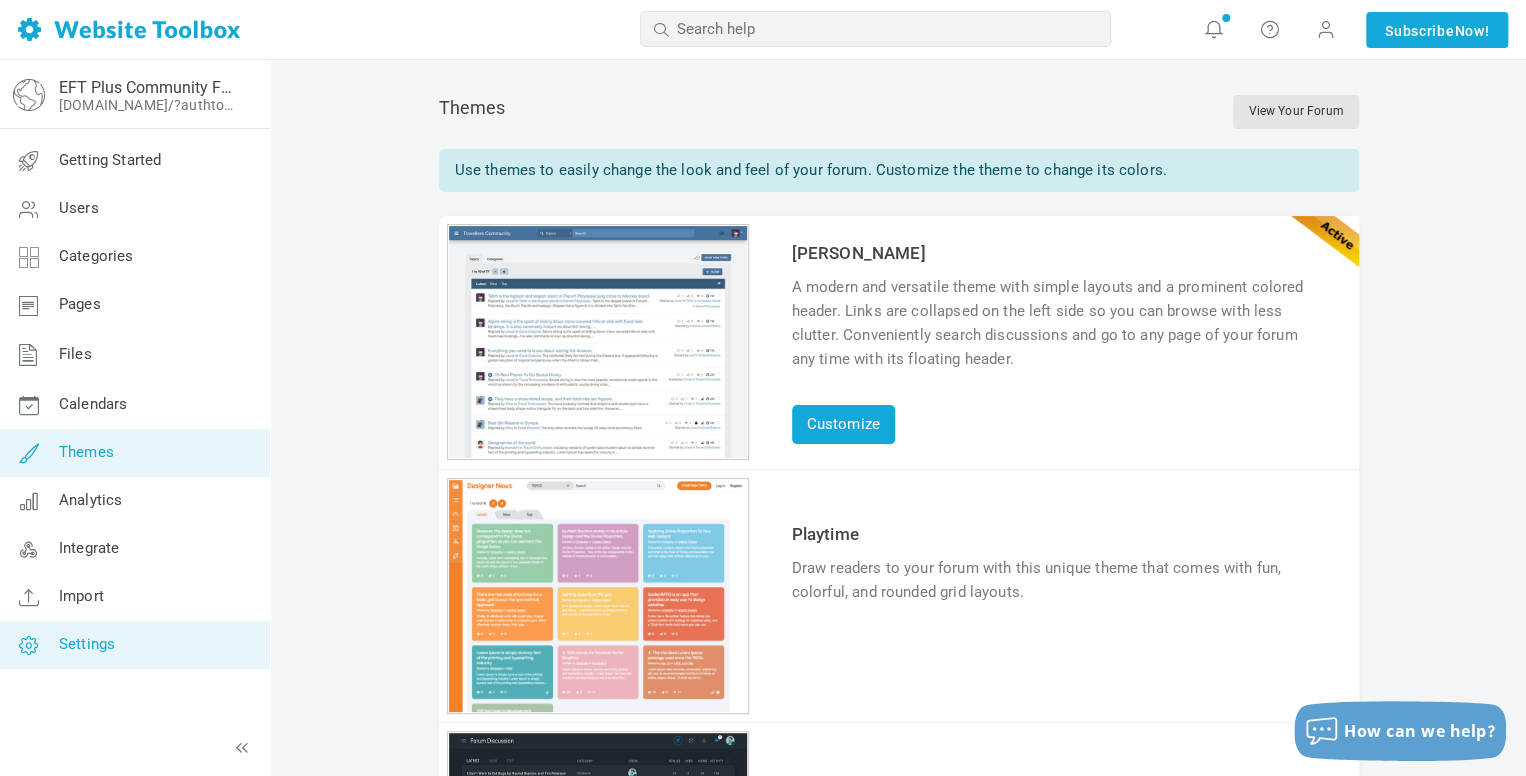 click on "Settings" at bounding box center [87, 644] 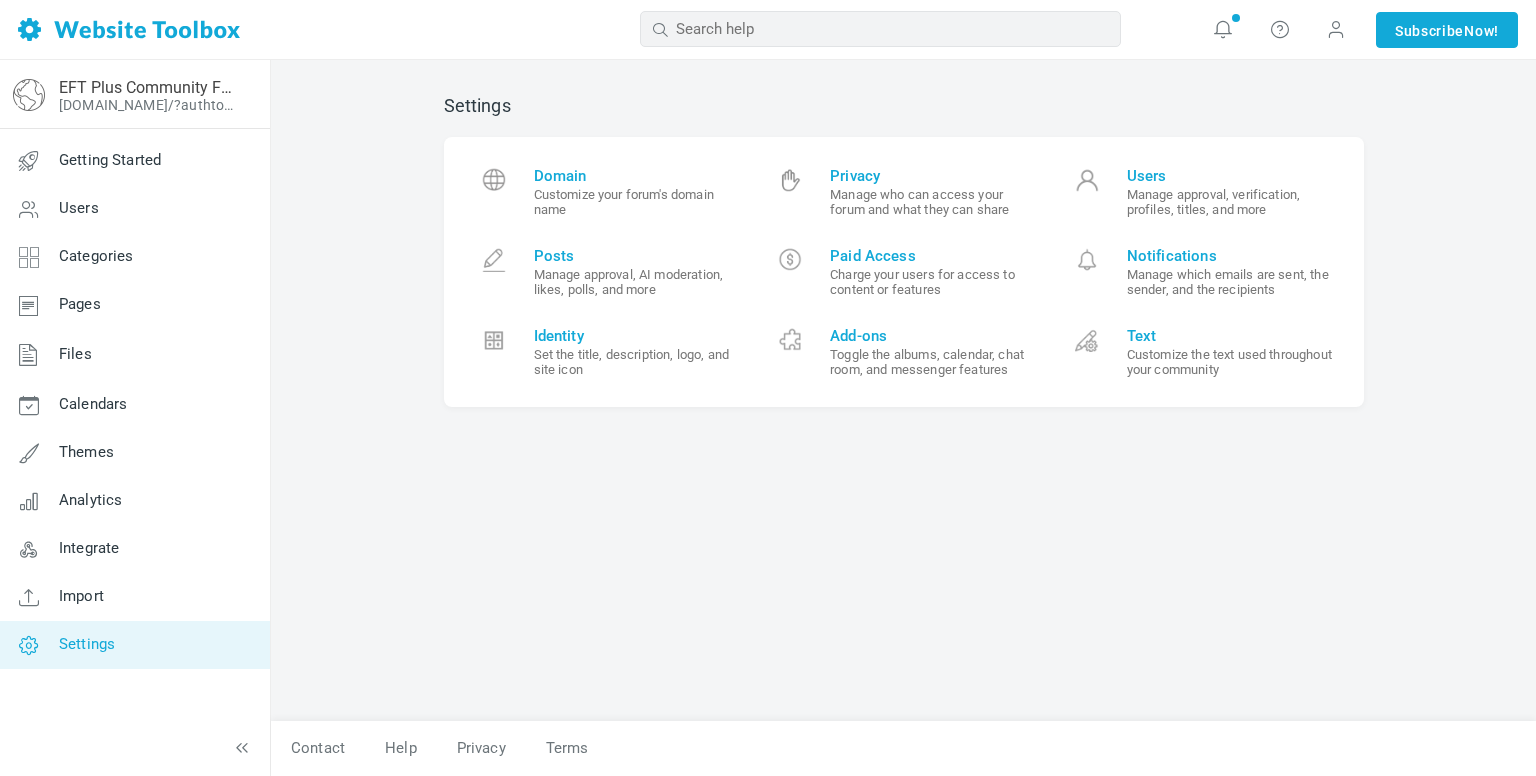scroll, scrollTop: 0, scrollLeft: 0, axis: both 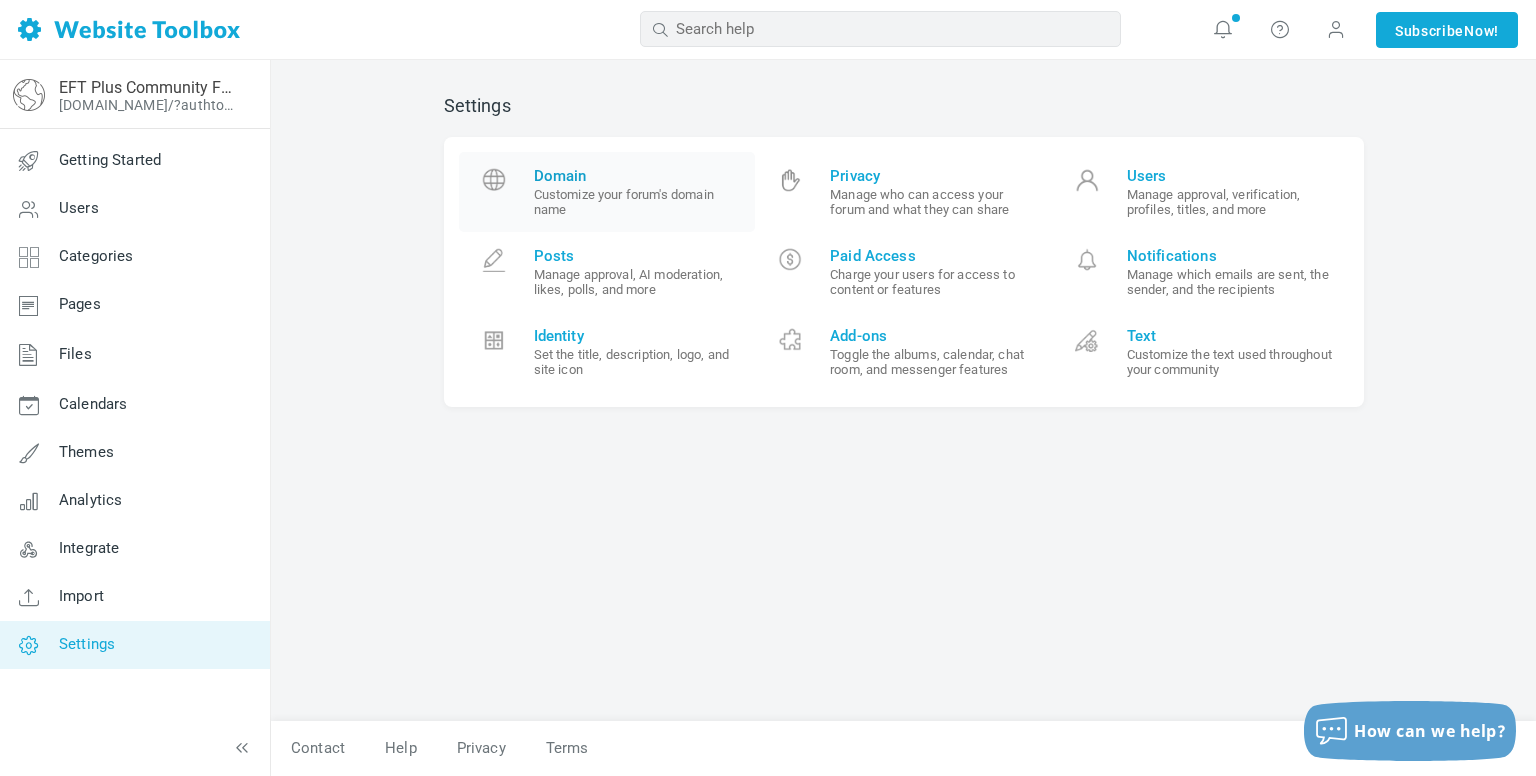 click on "Domain" at bounding box center [637, 176] 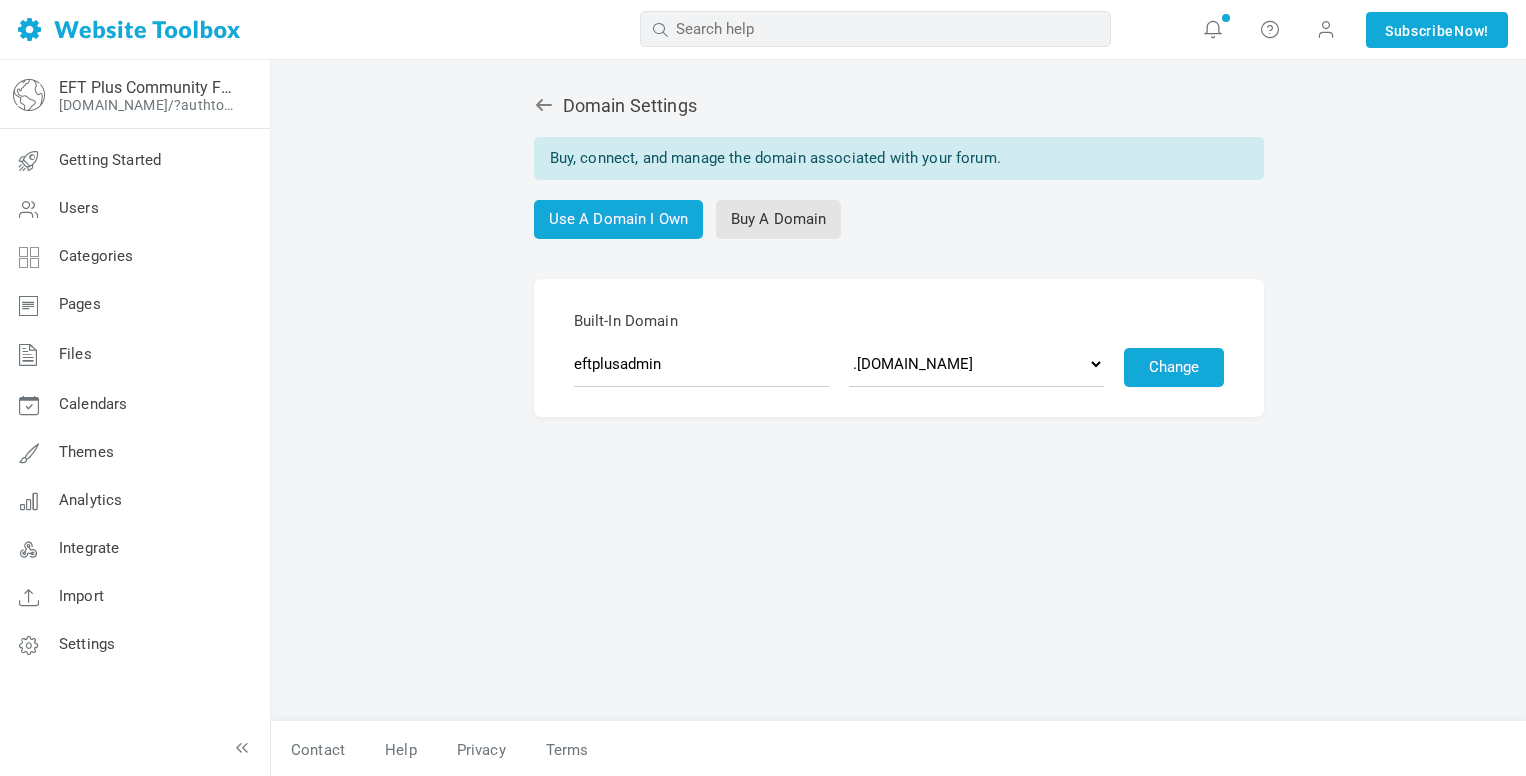 scroll, scrollTop: 0, scrollLeft: 0, axis: both 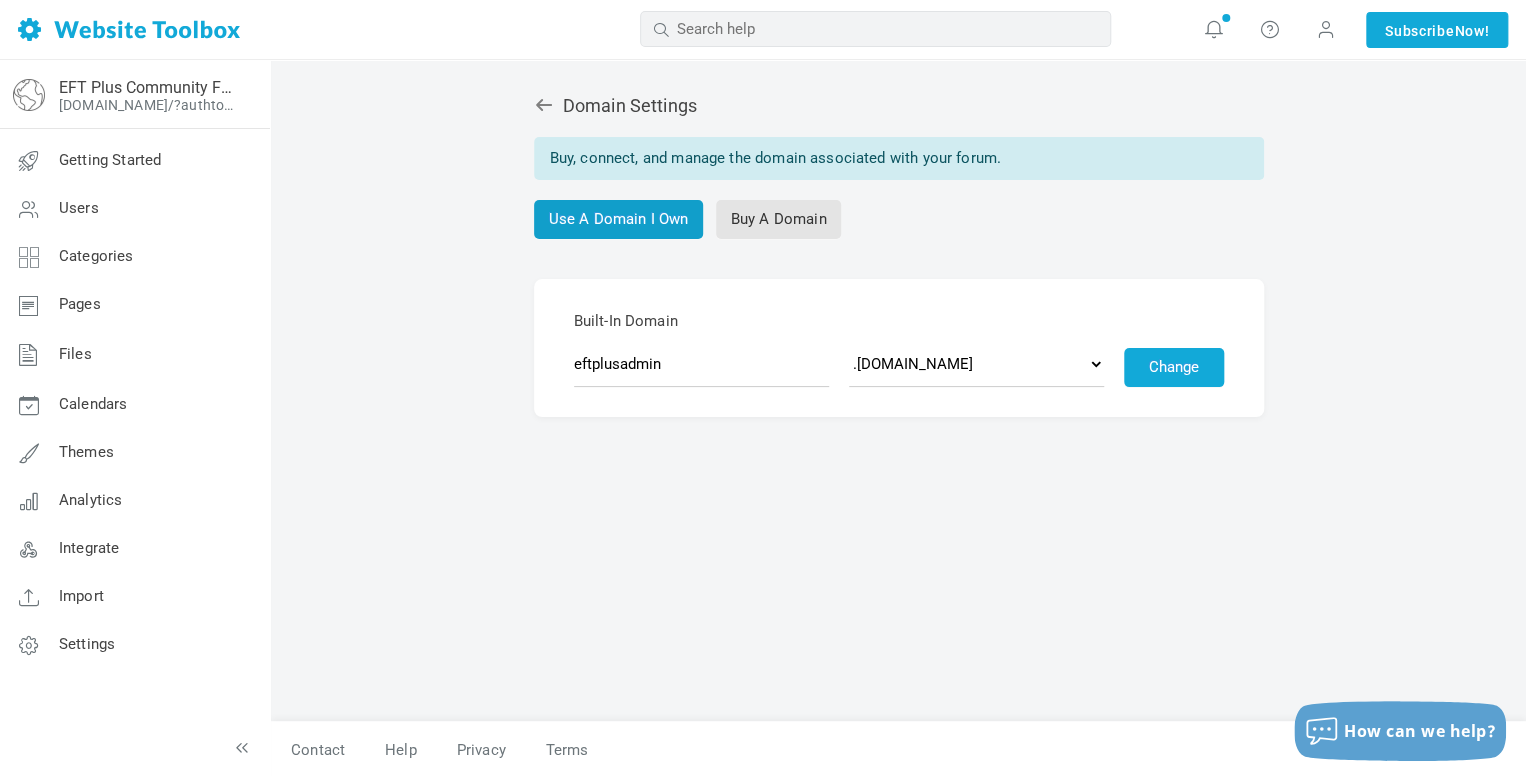 click on "Use A Domain I Own" at bounding box center (619, 219) 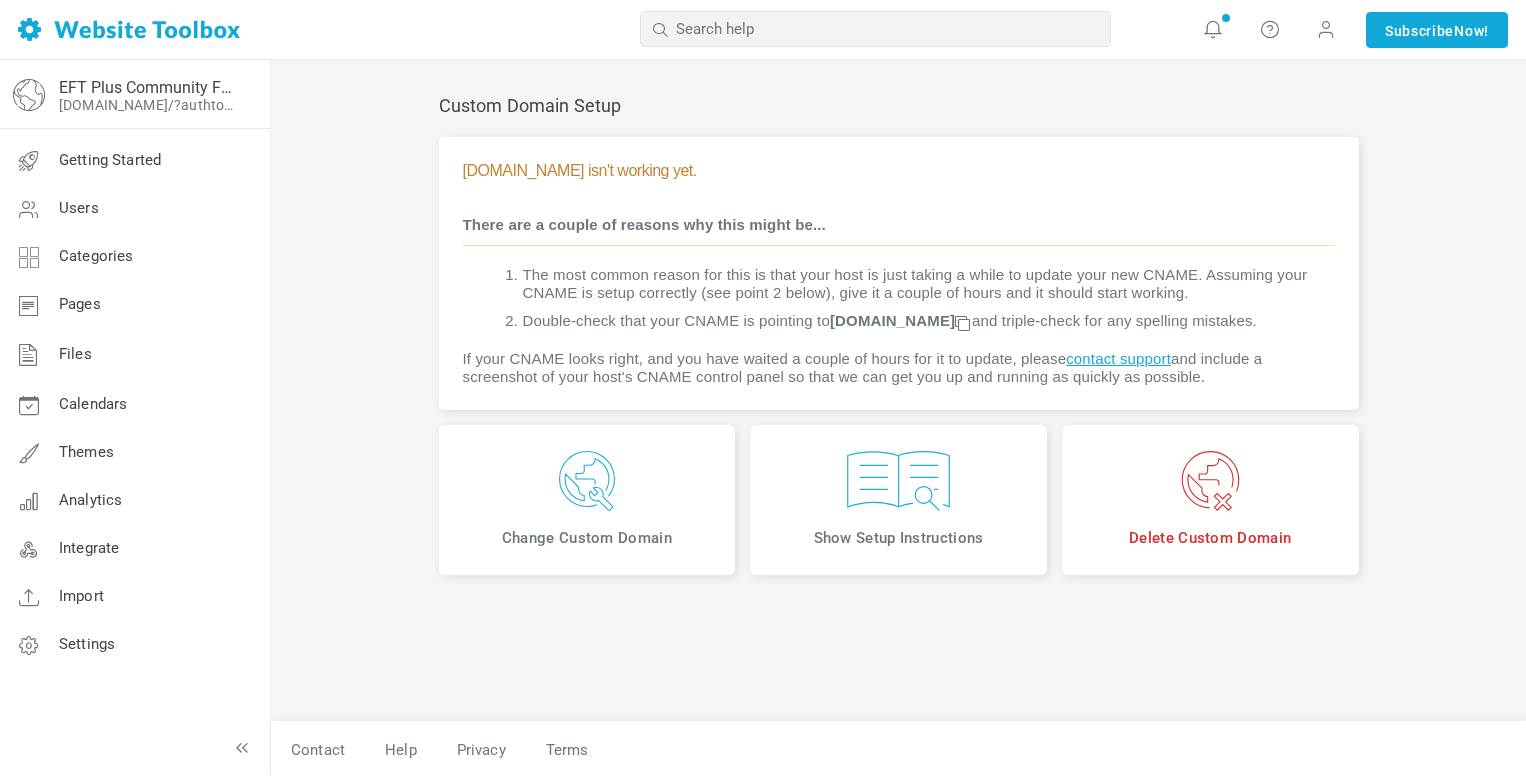 scroll, scrollTop: 0, scrollLeft: 0, axis: both 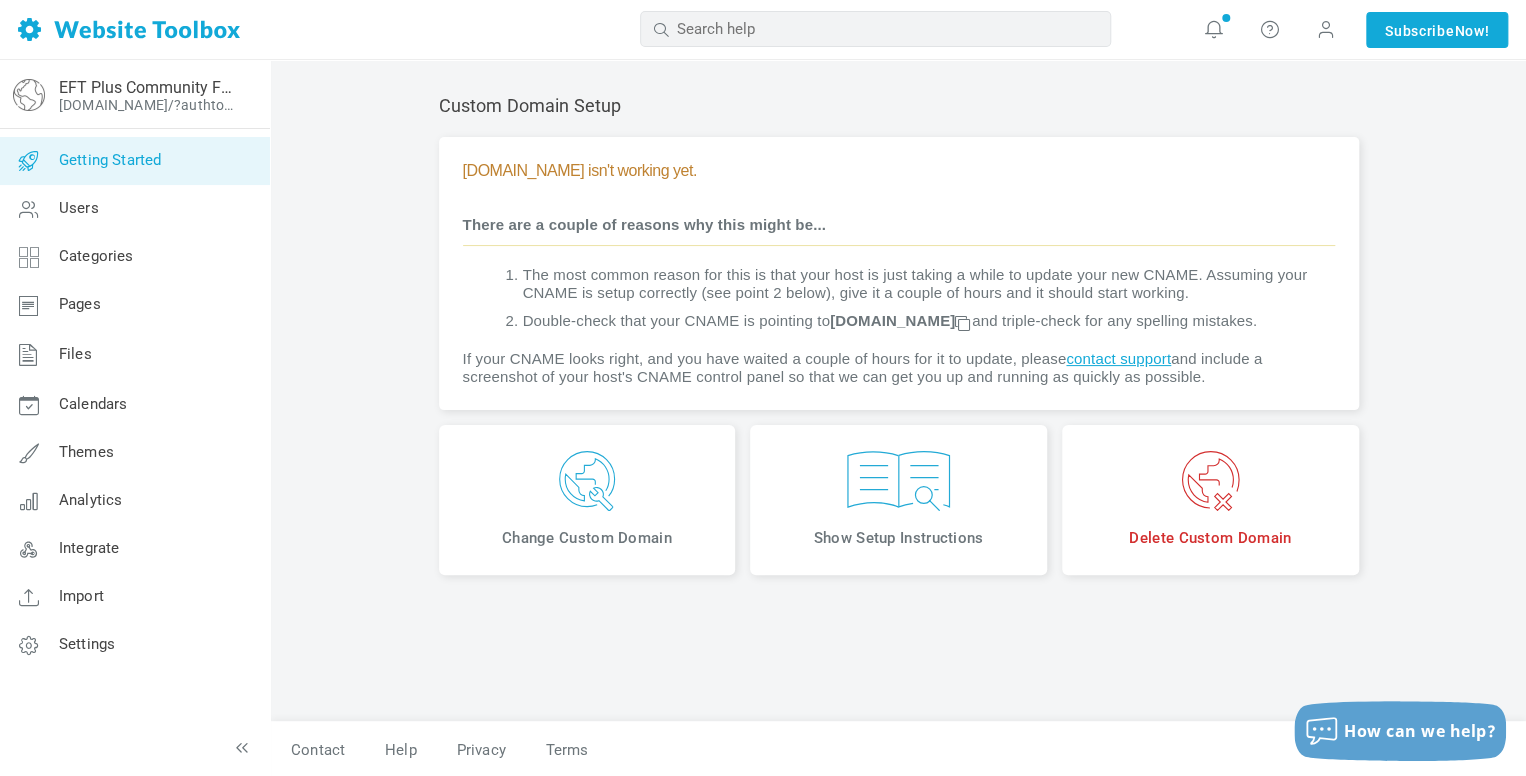 click on "Getting Started" at bounding box center [110, 160] 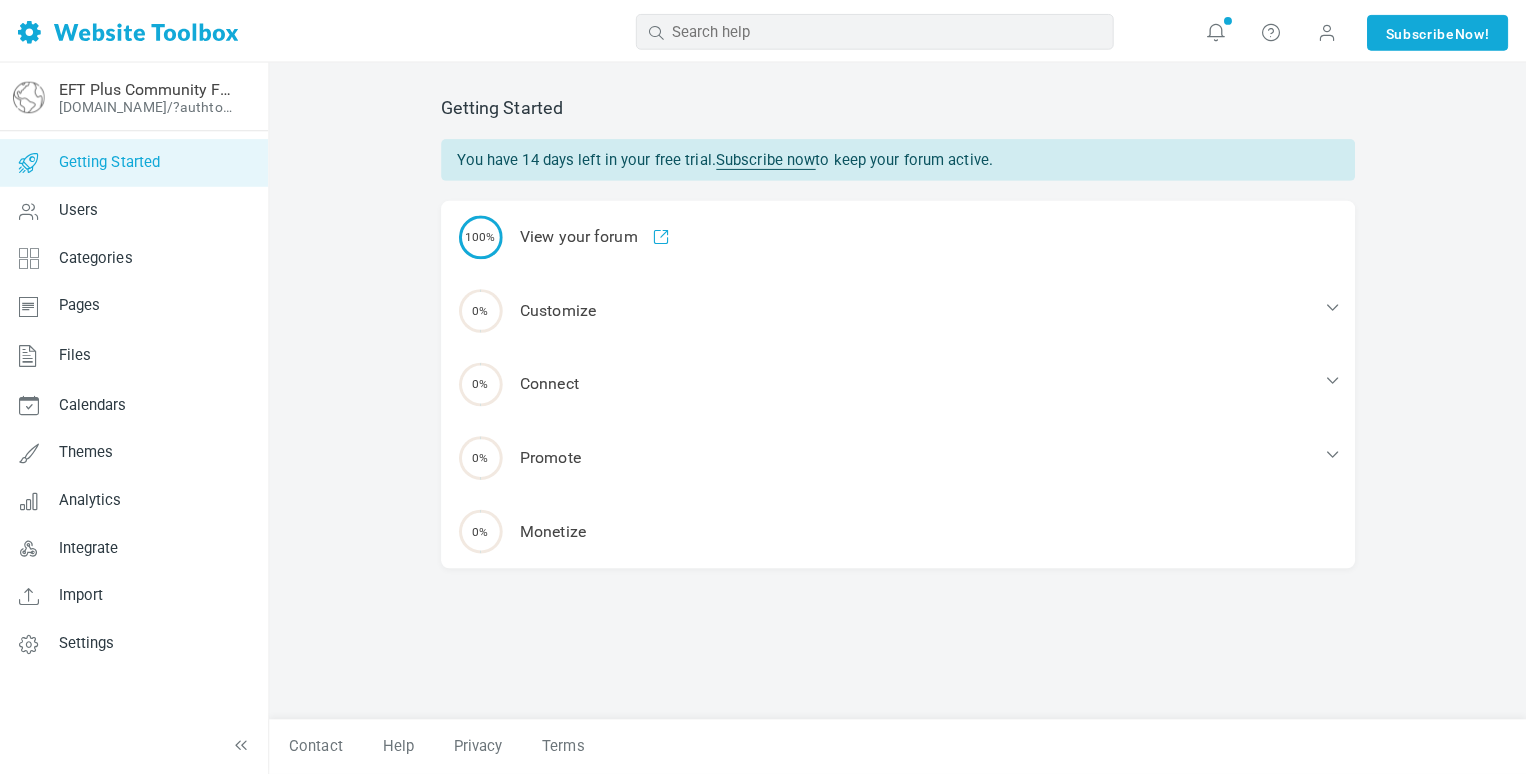 scroll, scrollTop: 0, scrollLeft: 0, axis: both 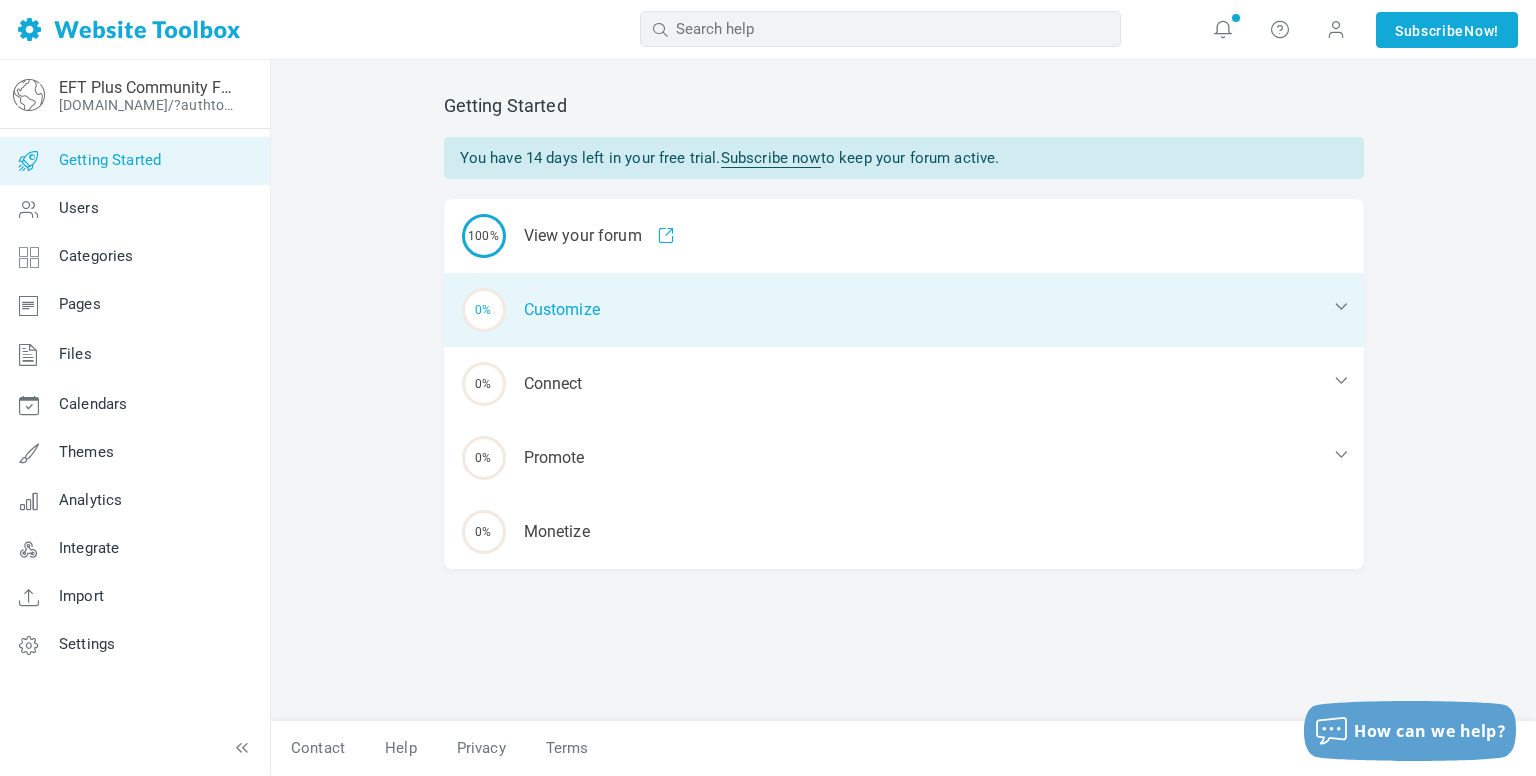 click on "0%
Customize" at bounding box center [904, 310] 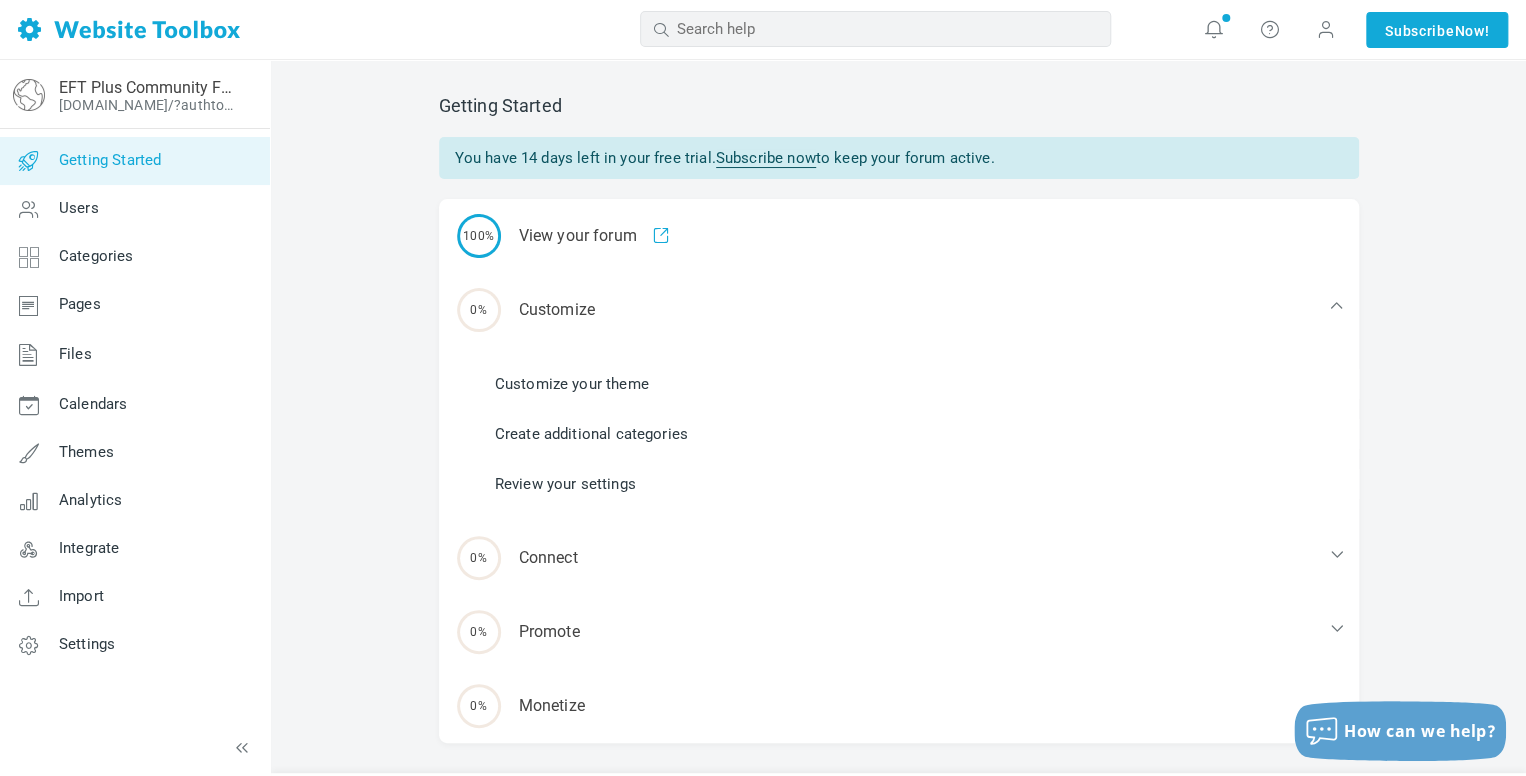 click on "Review your settings" at bounding box center (565, 484) 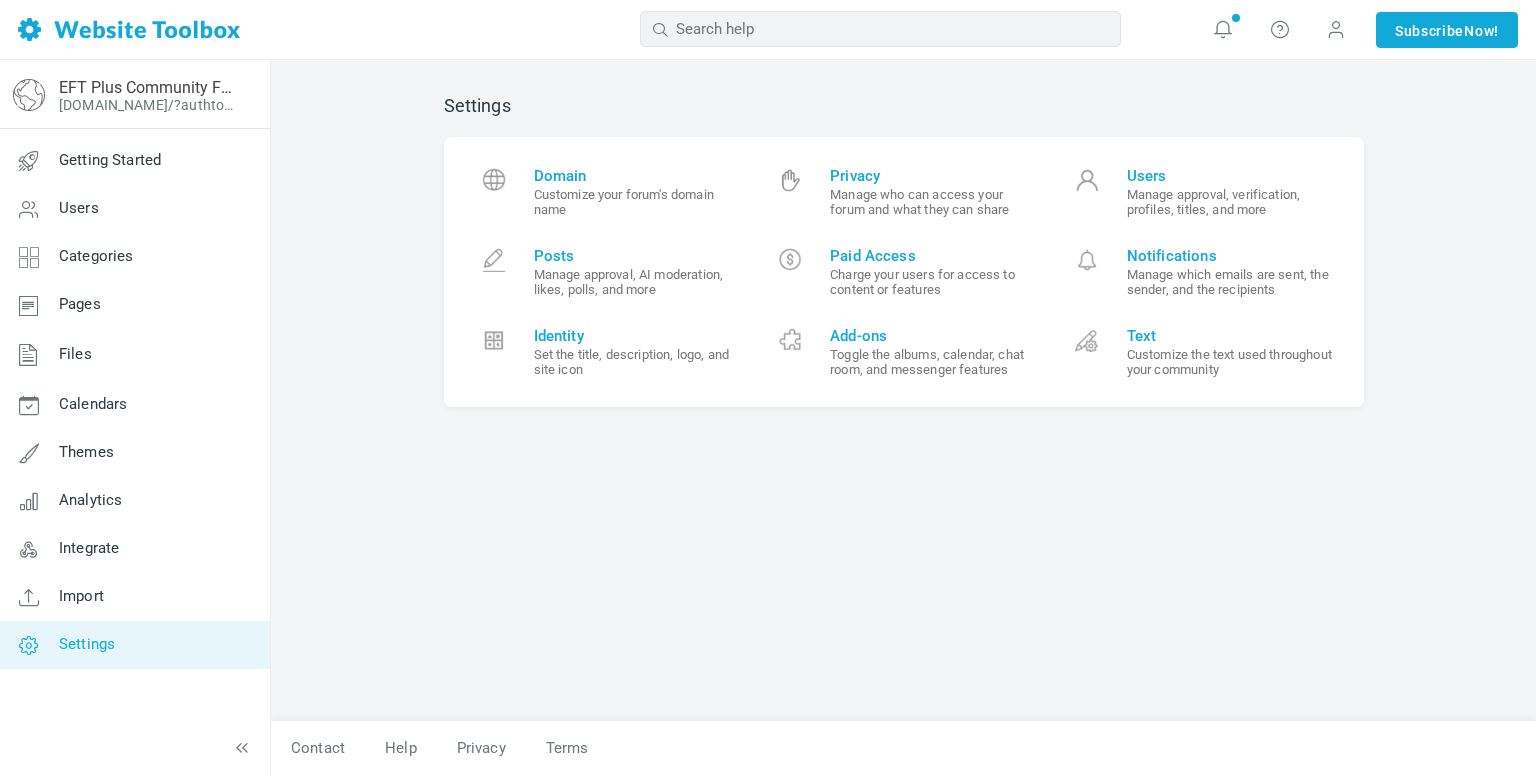 scroll, scrollTop: 0, scrollLeft: 0, axis: both 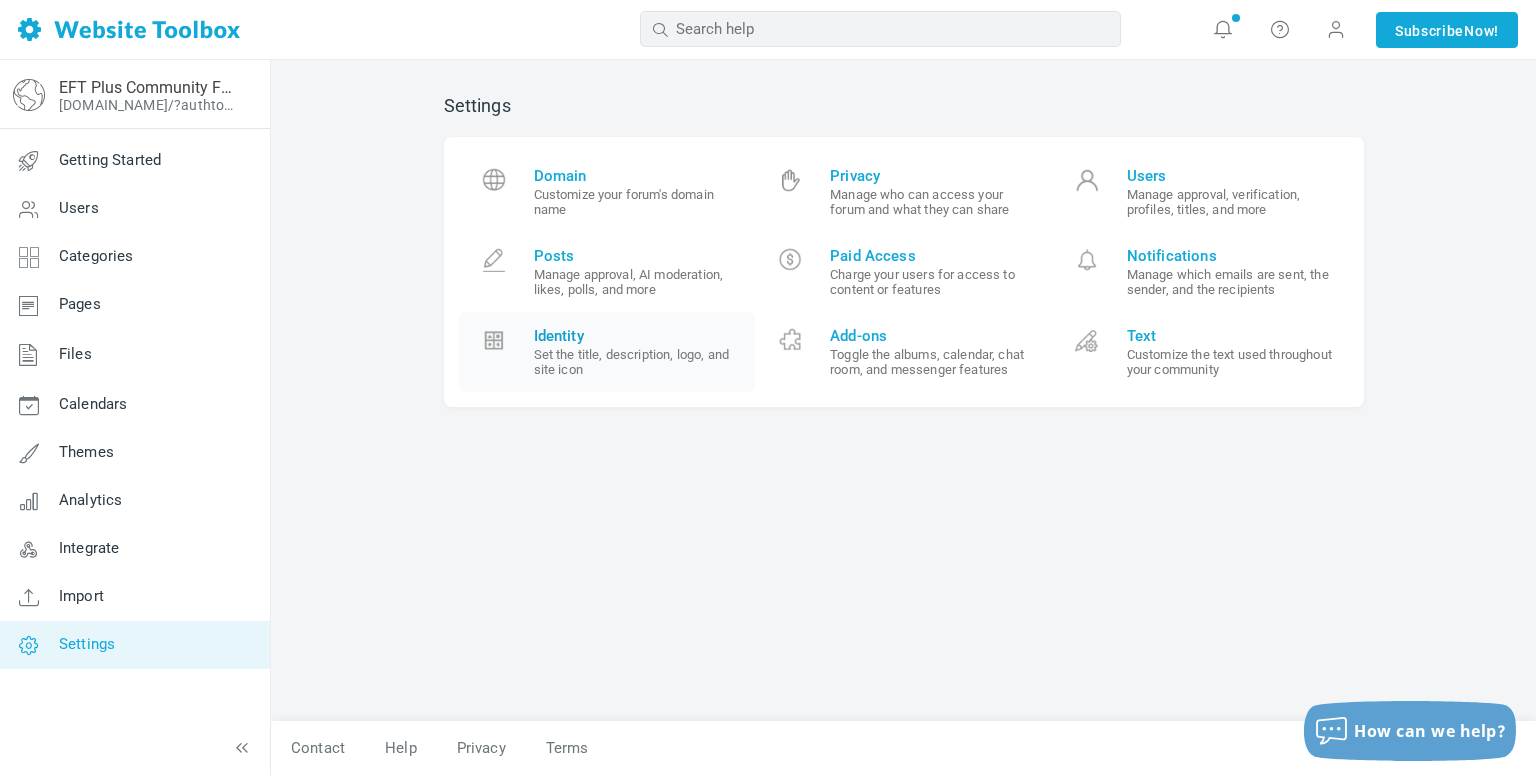click on "Identity
Set the title, description, logo, and site icon" at bounding box center [637, 352] 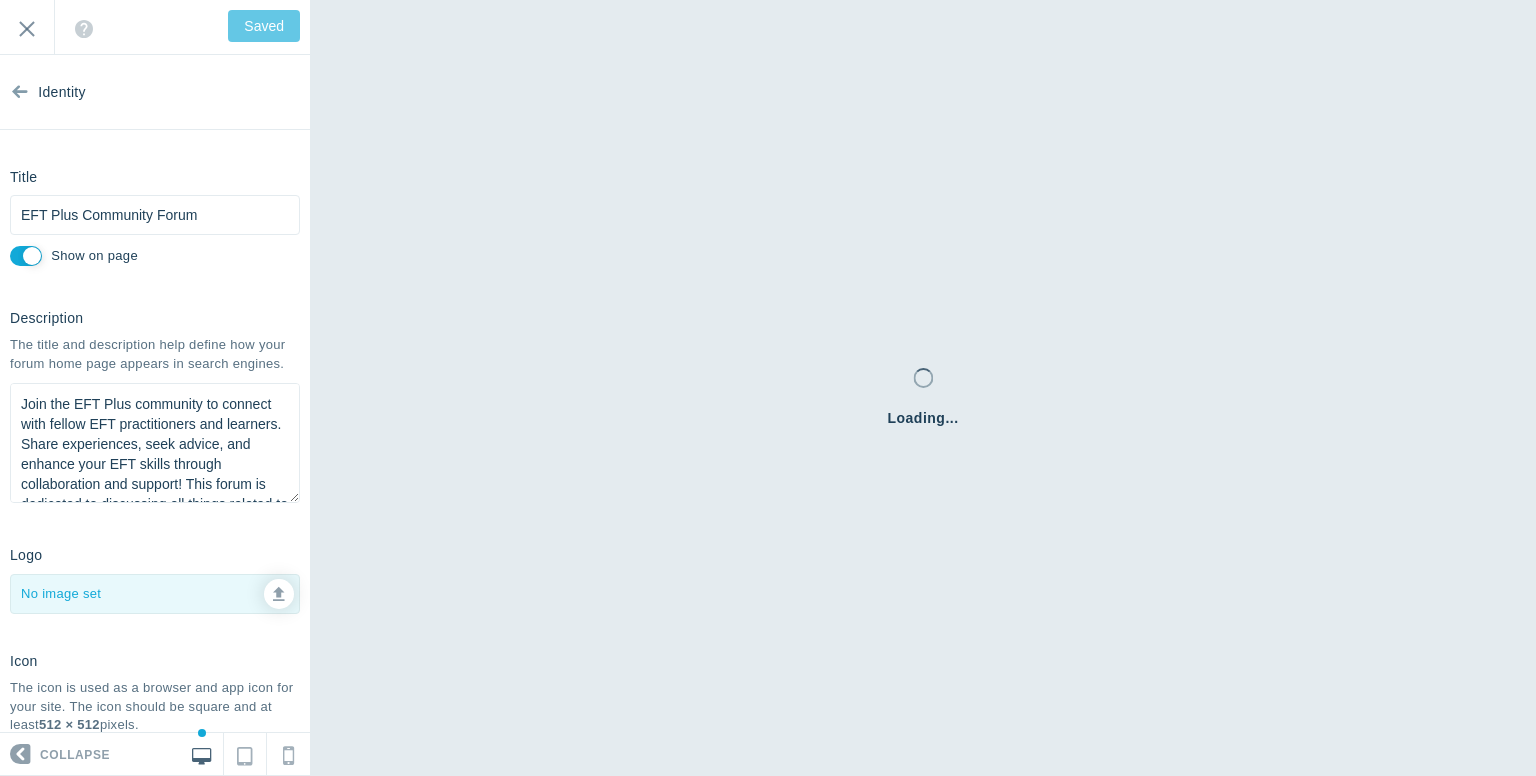 scroll, scrollTop: 0, scrollLeft: 0, axis: both 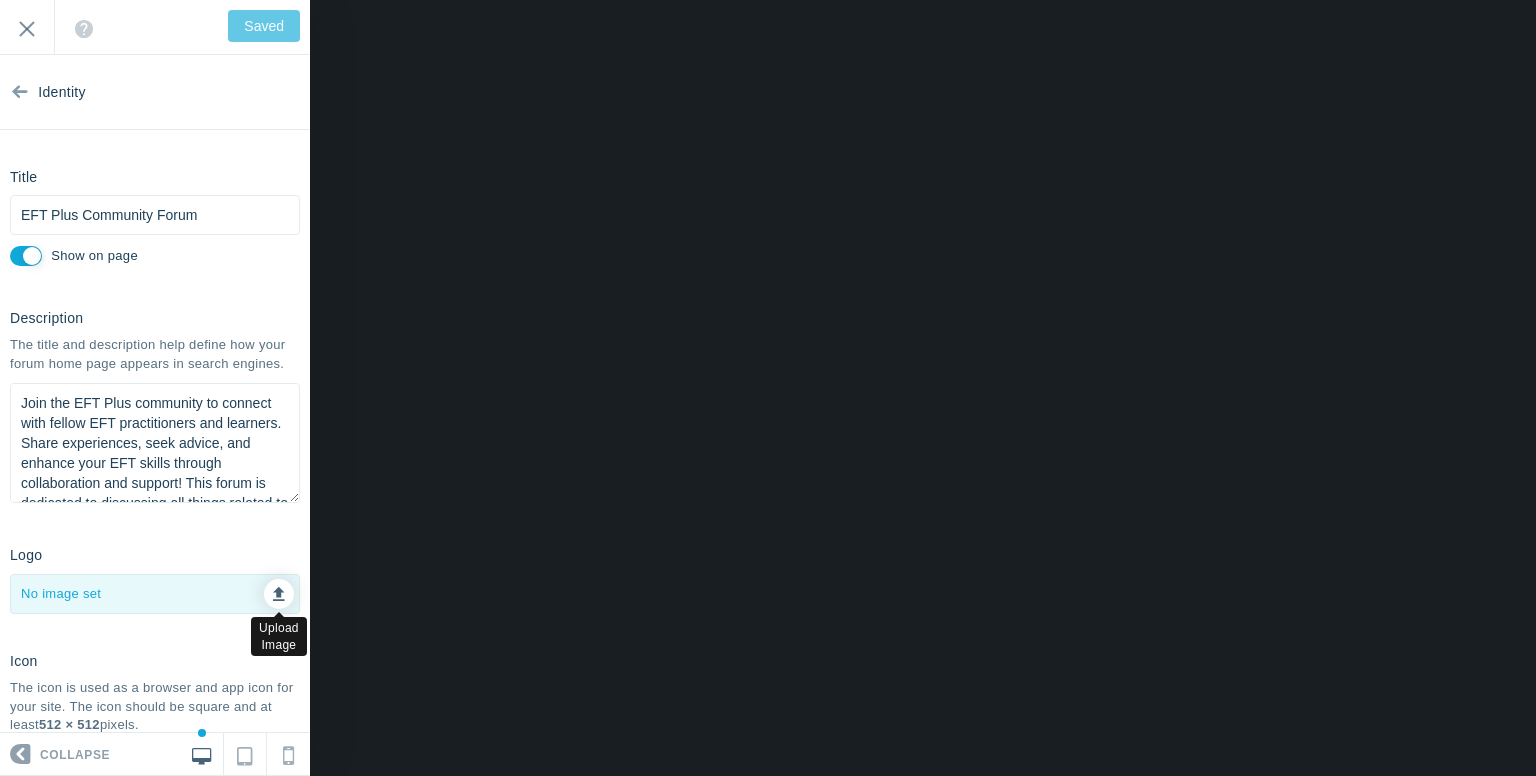 click at bounding box center [279, 591] 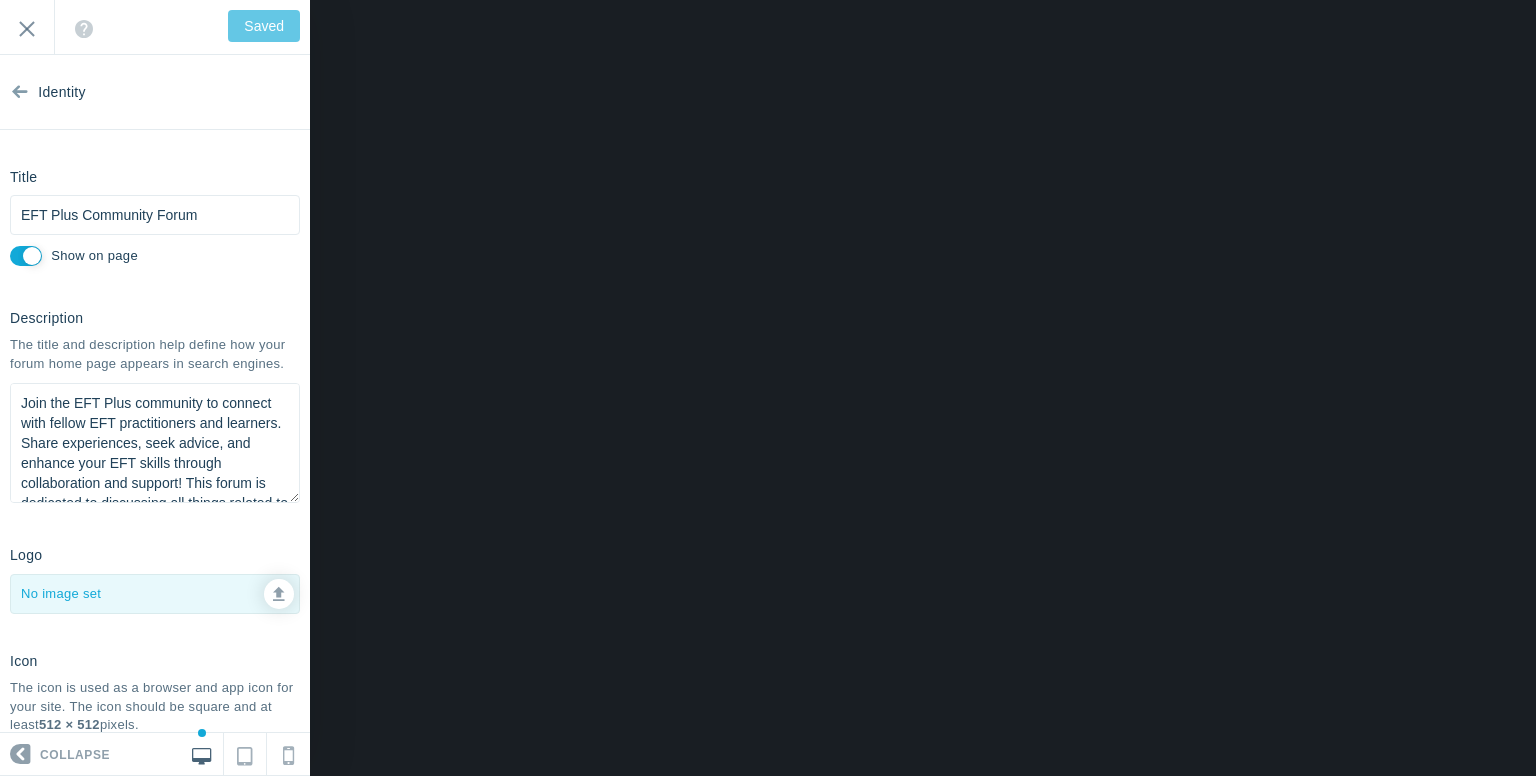 click at bounding box center (155, 594) 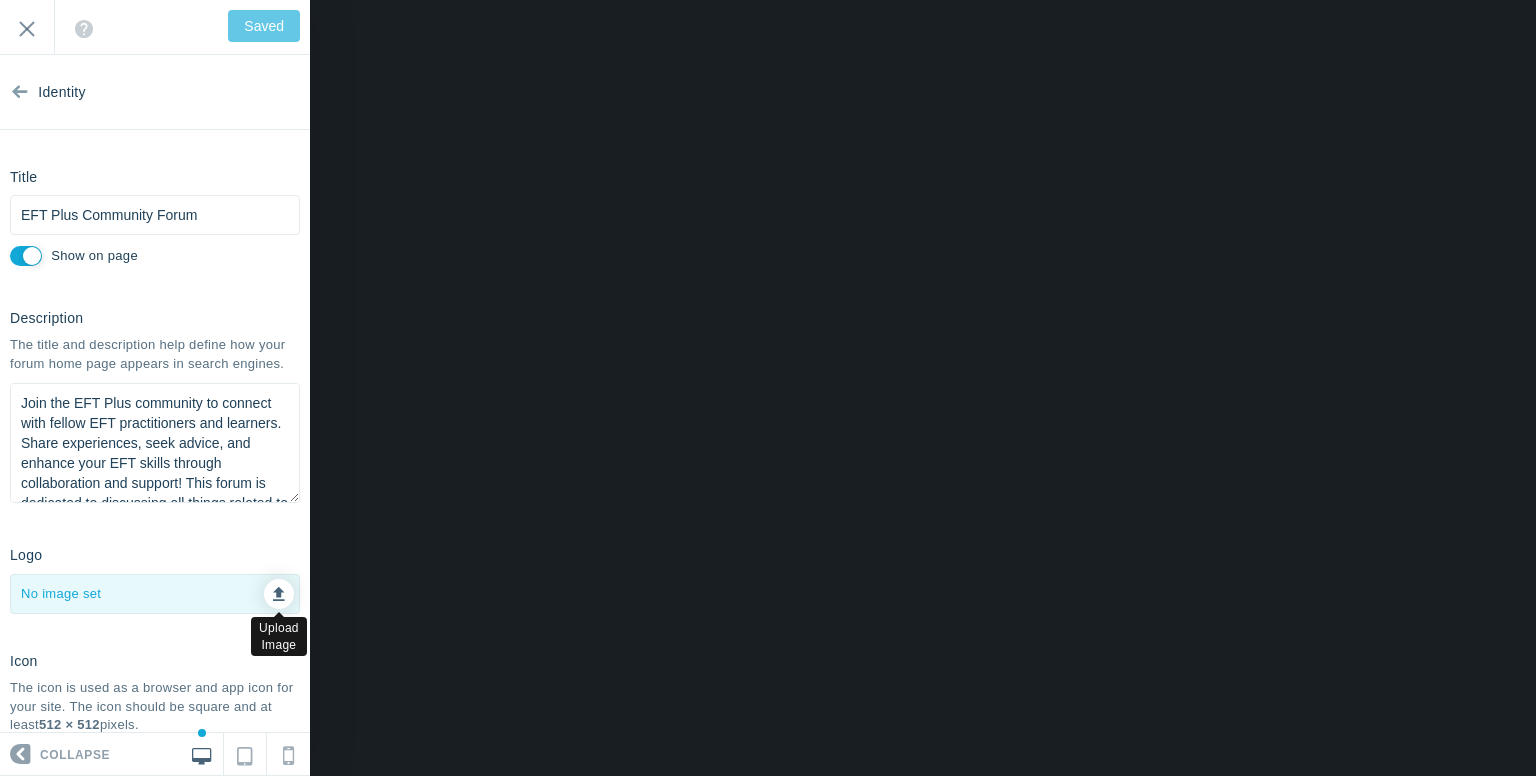 click at bounding box center (279, 591) 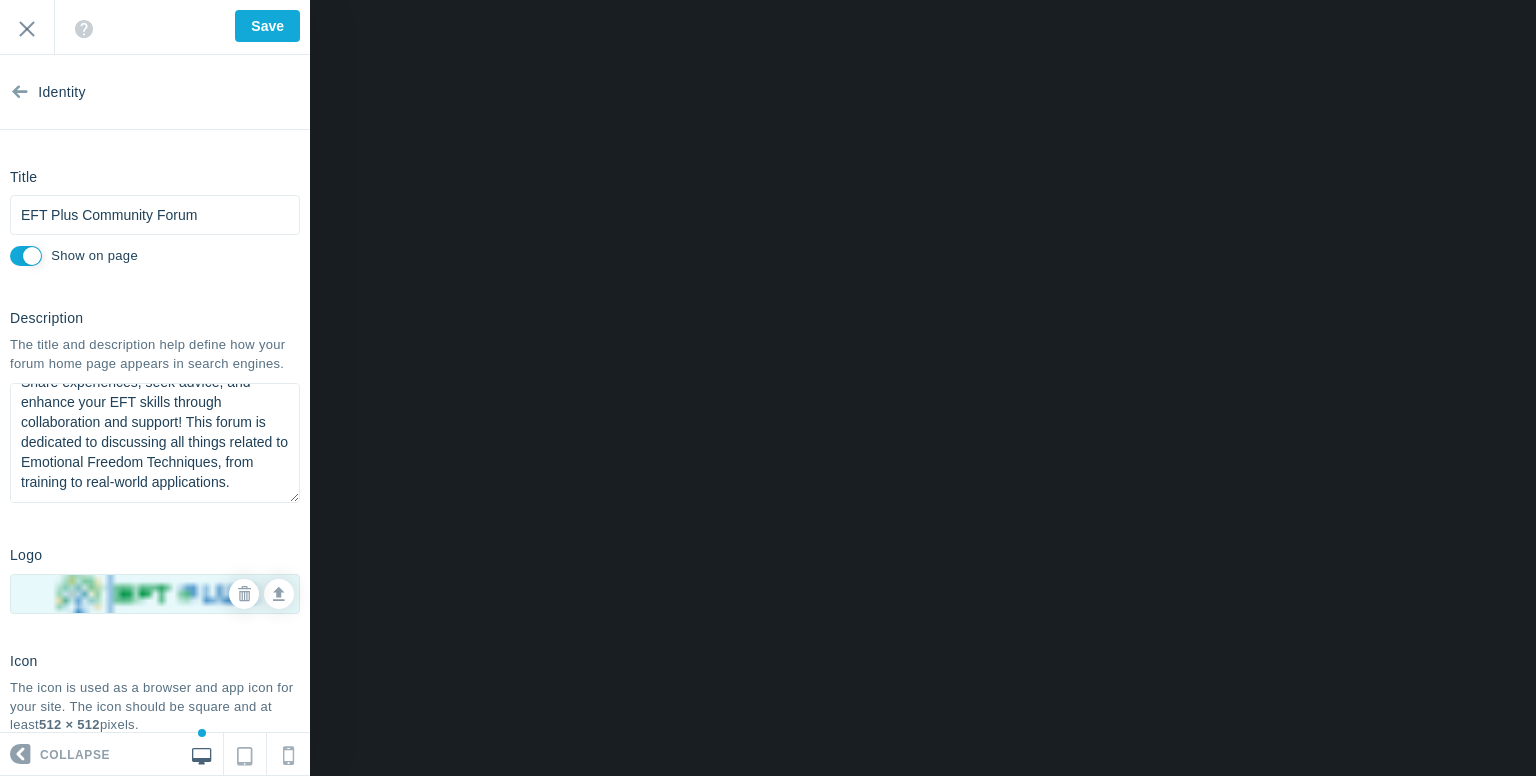 scroll, scrollTop: 81, scrollLeft: 0, axis: vertical 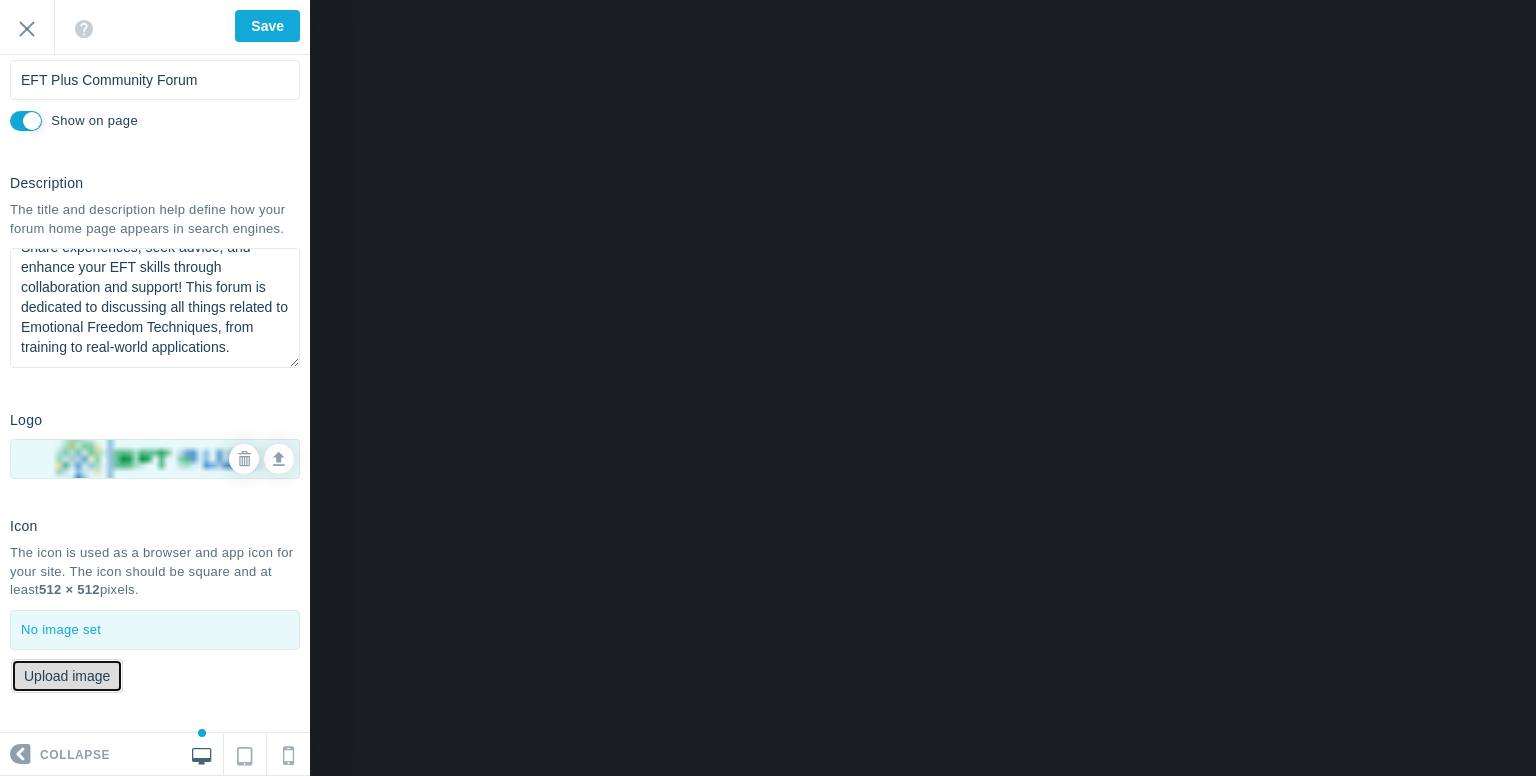 click on "Upload image" at bounding box center [67, 676] 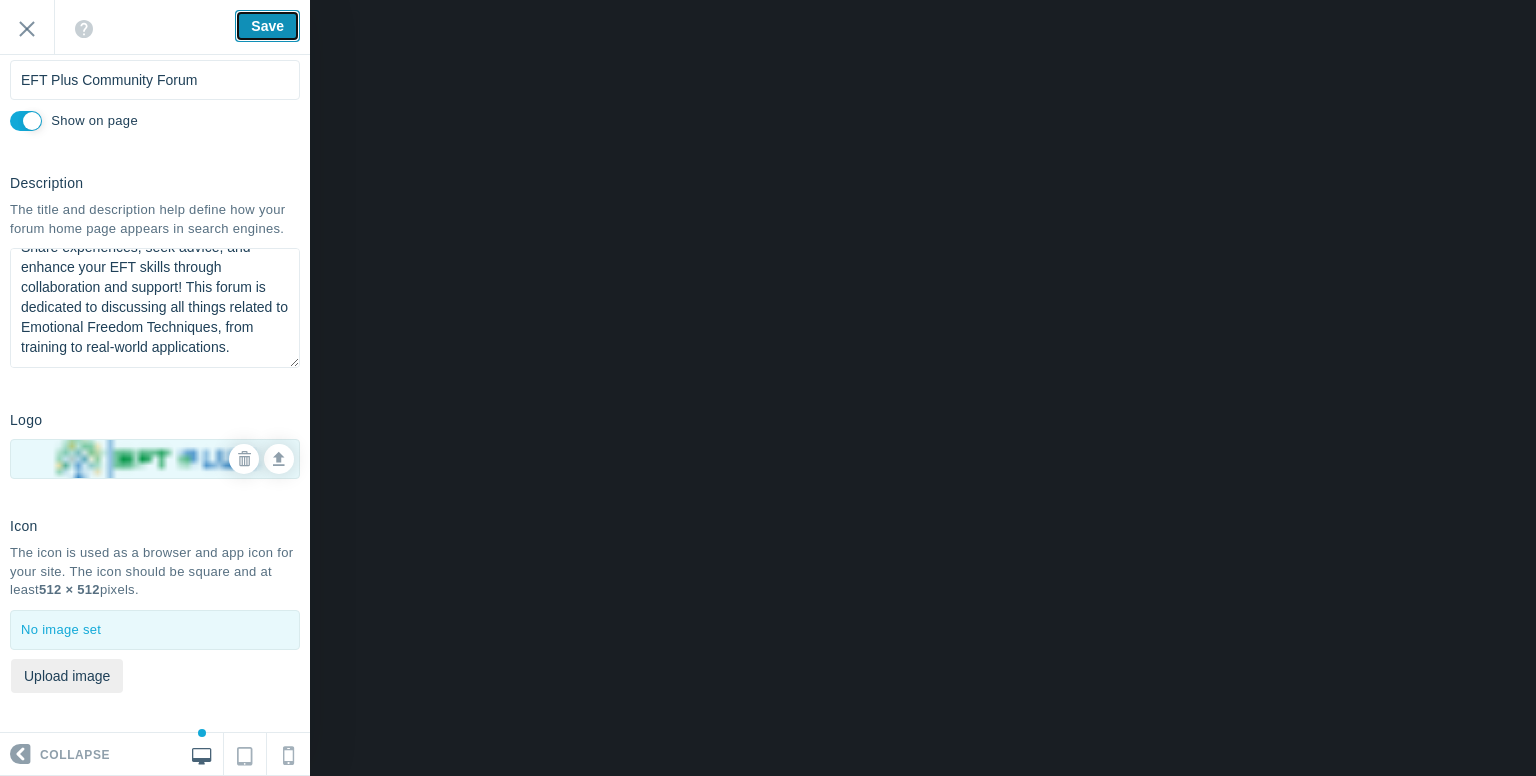 click on "Save" at bounding box center (267, 26) 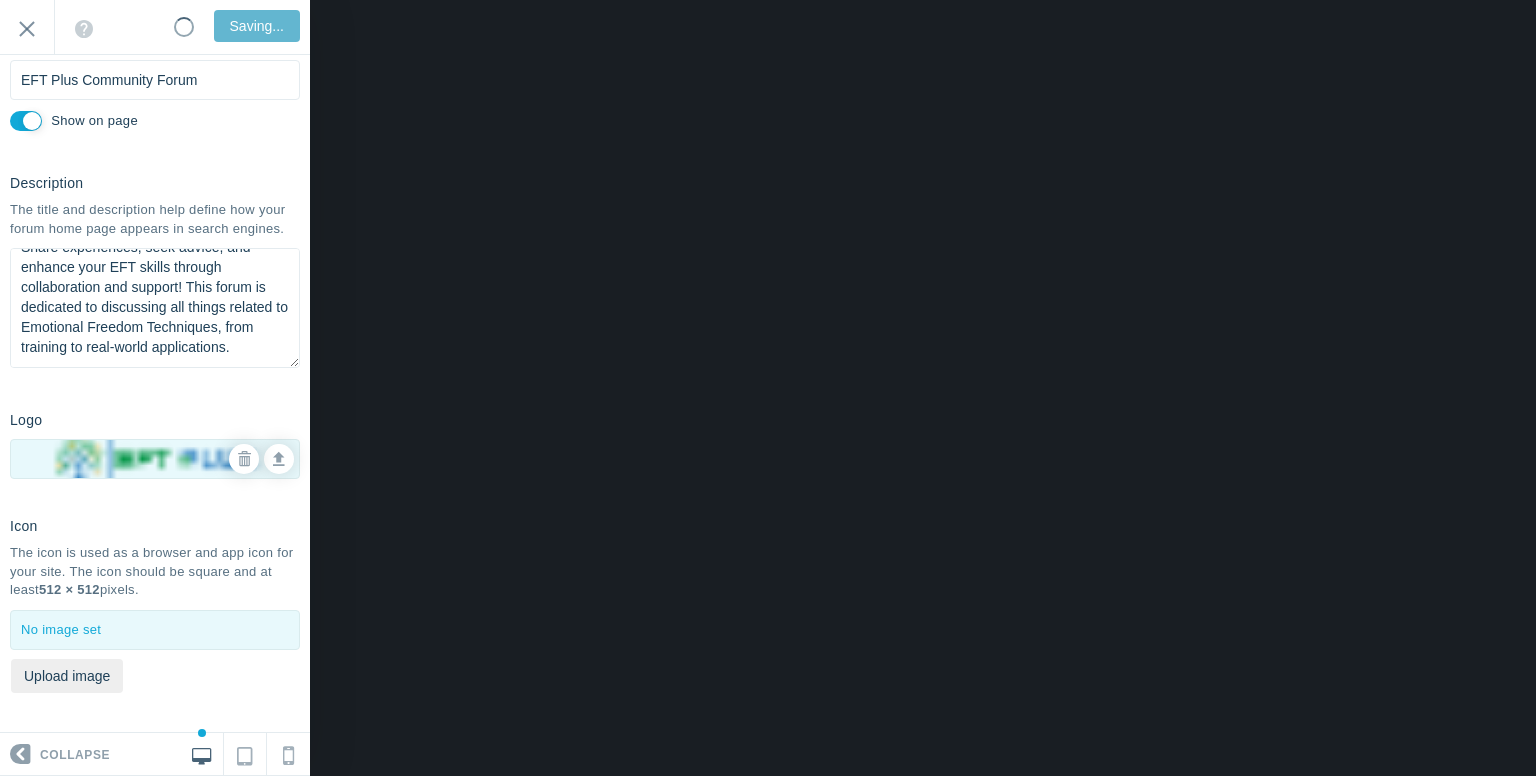 type on "Saved" 